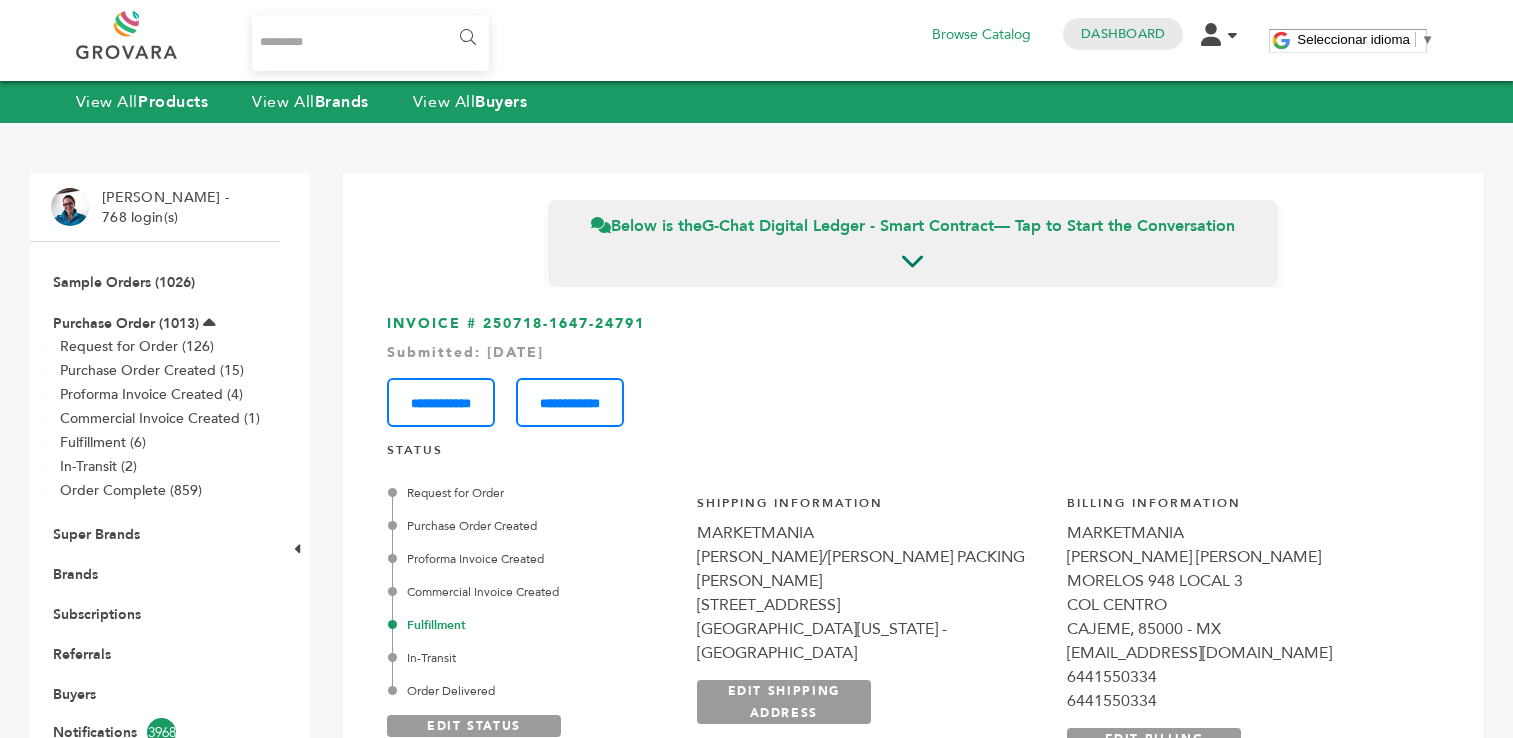 scroll, scrollTop: 3950, scrollLeft: 0, axis: vertical 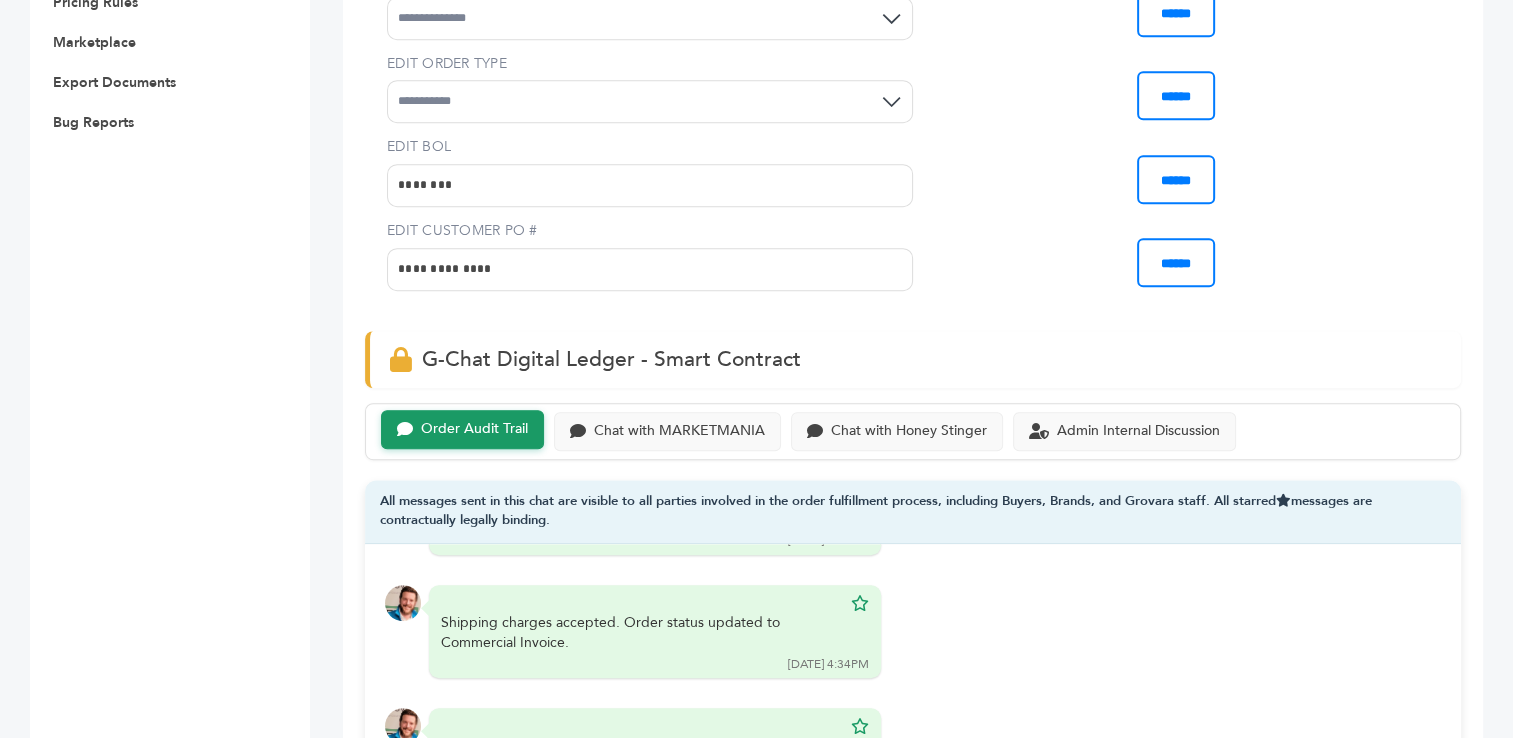 drag, startPoint x: 1520, startPoint y: 510, endPoint x: 1527, endPoint y: 177, distance: 333.07358 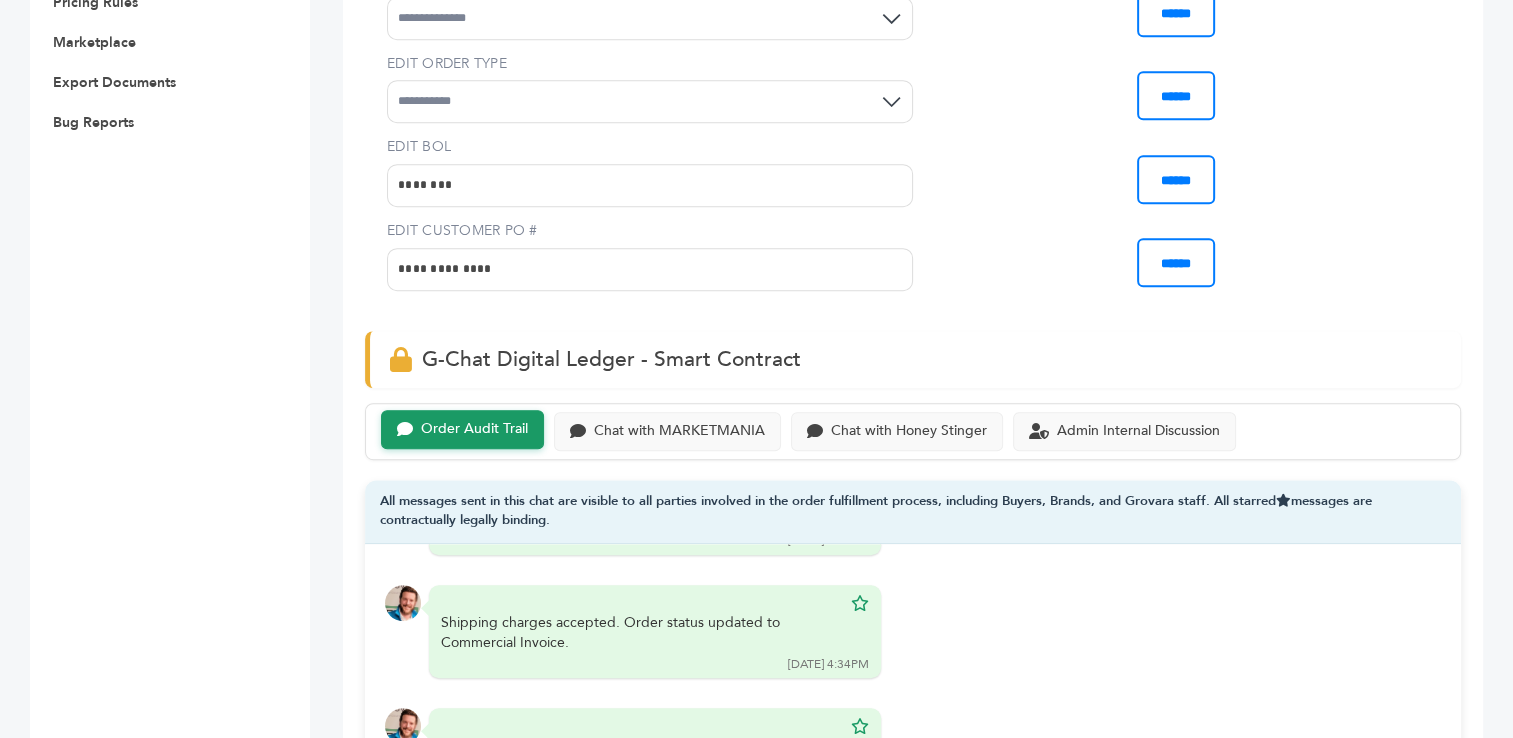 click on "******
0
Browse Catalog
Dashboard
Edit Account
Order Management
Sign Out
Seleccionar idioma ​ ▼
Menu
View All  Products
View All  Brands
View All  Buyers
Please register with Stripe in order to receive payments
HERE
You need to please fill out your
banking information              before you can place a purchase order.
[PERSON_NAME] -  768 login(s)" at bounding box center (756, -637) 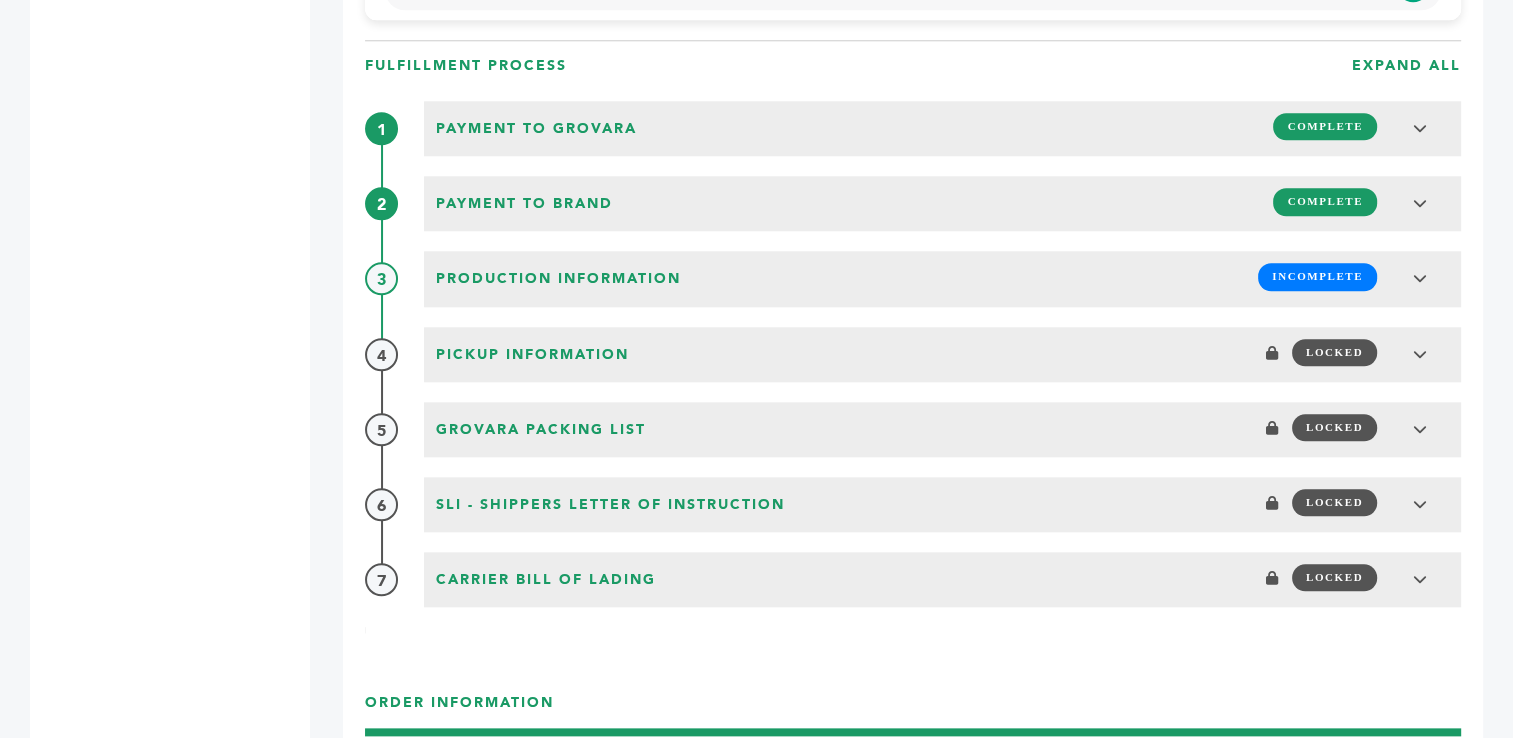 scroll, scrollTop: 1999, scrollLeft: 0, axis: vertical 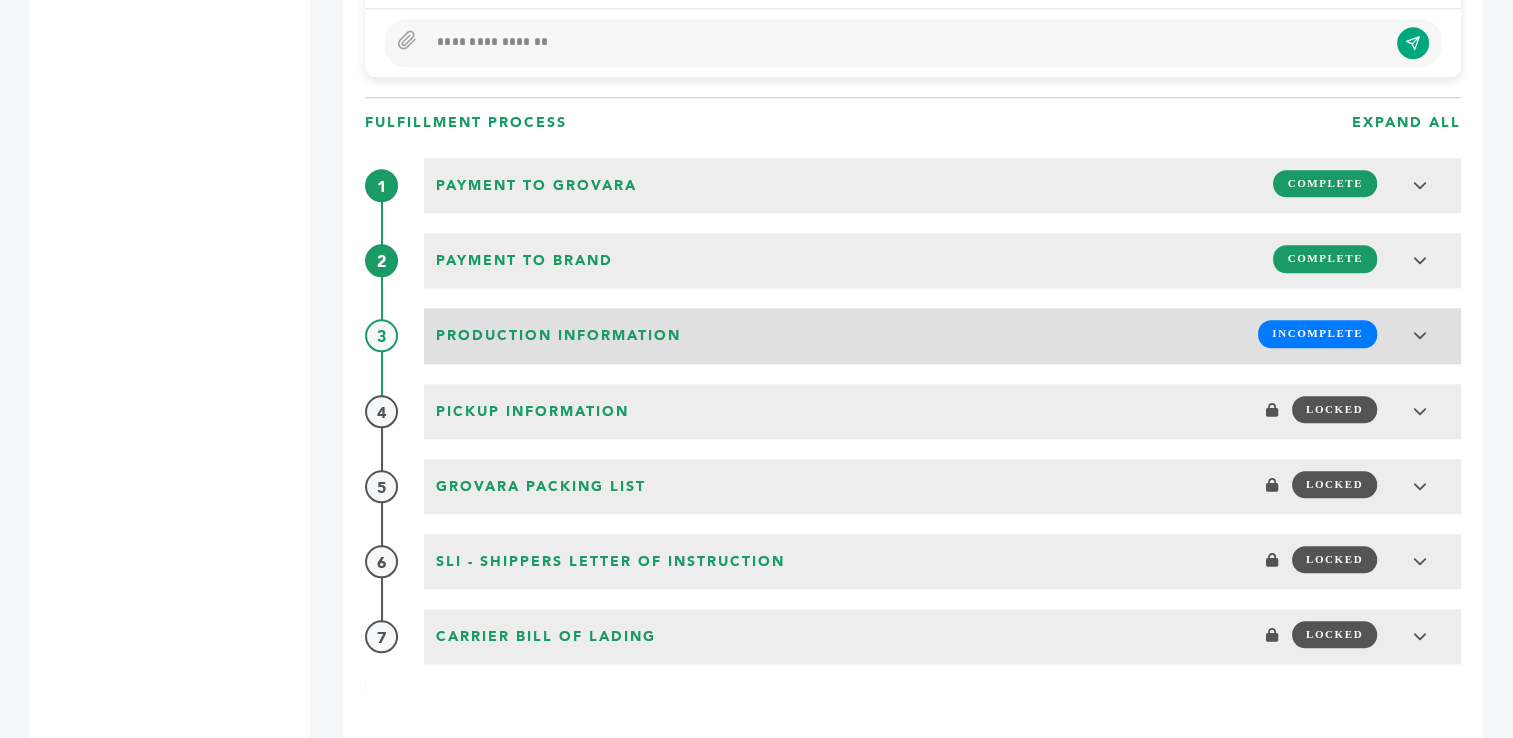 click on "INCOMPLETE" at bounding box center (1317, 333) 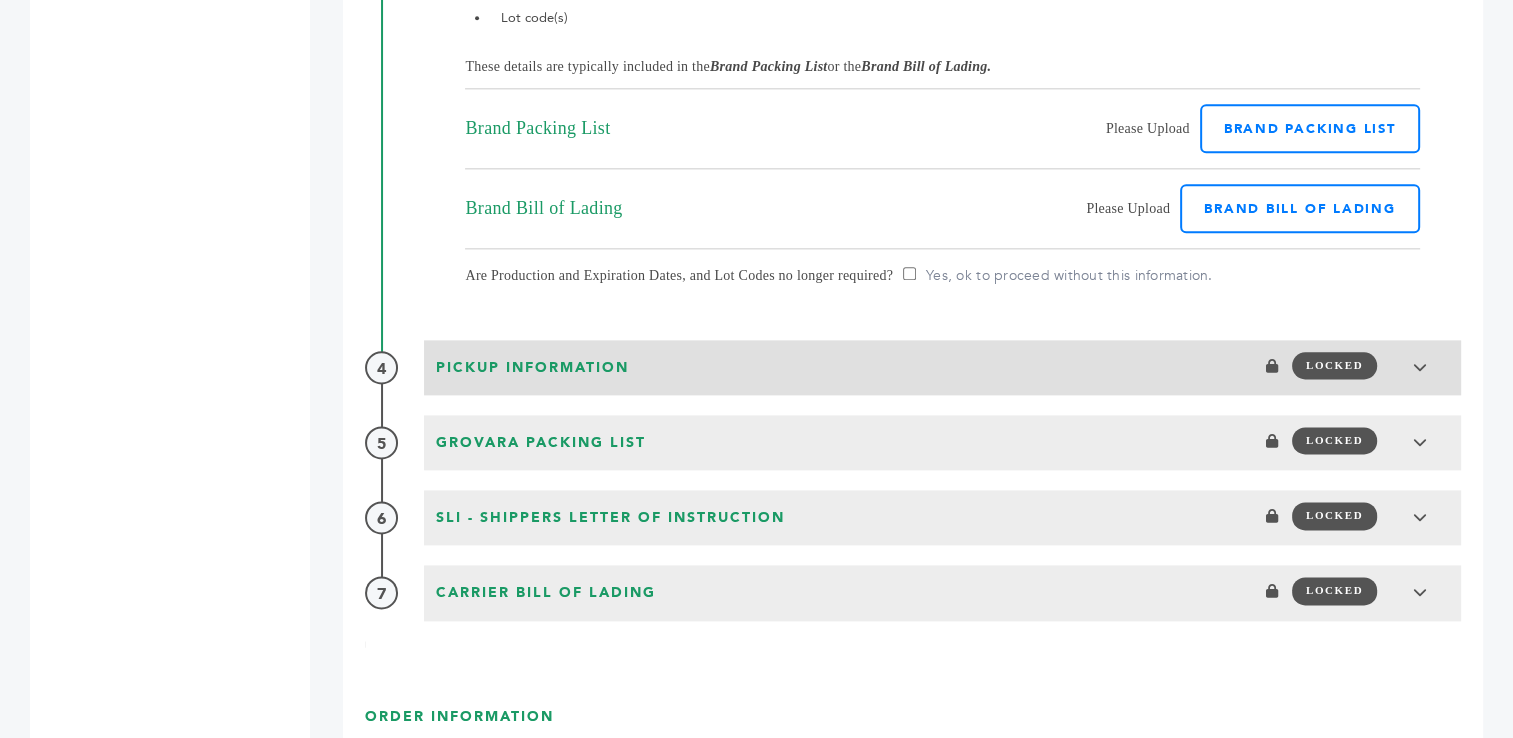 scroll, scrollTop: 2471, scrollLeft: 0, axis: vertical 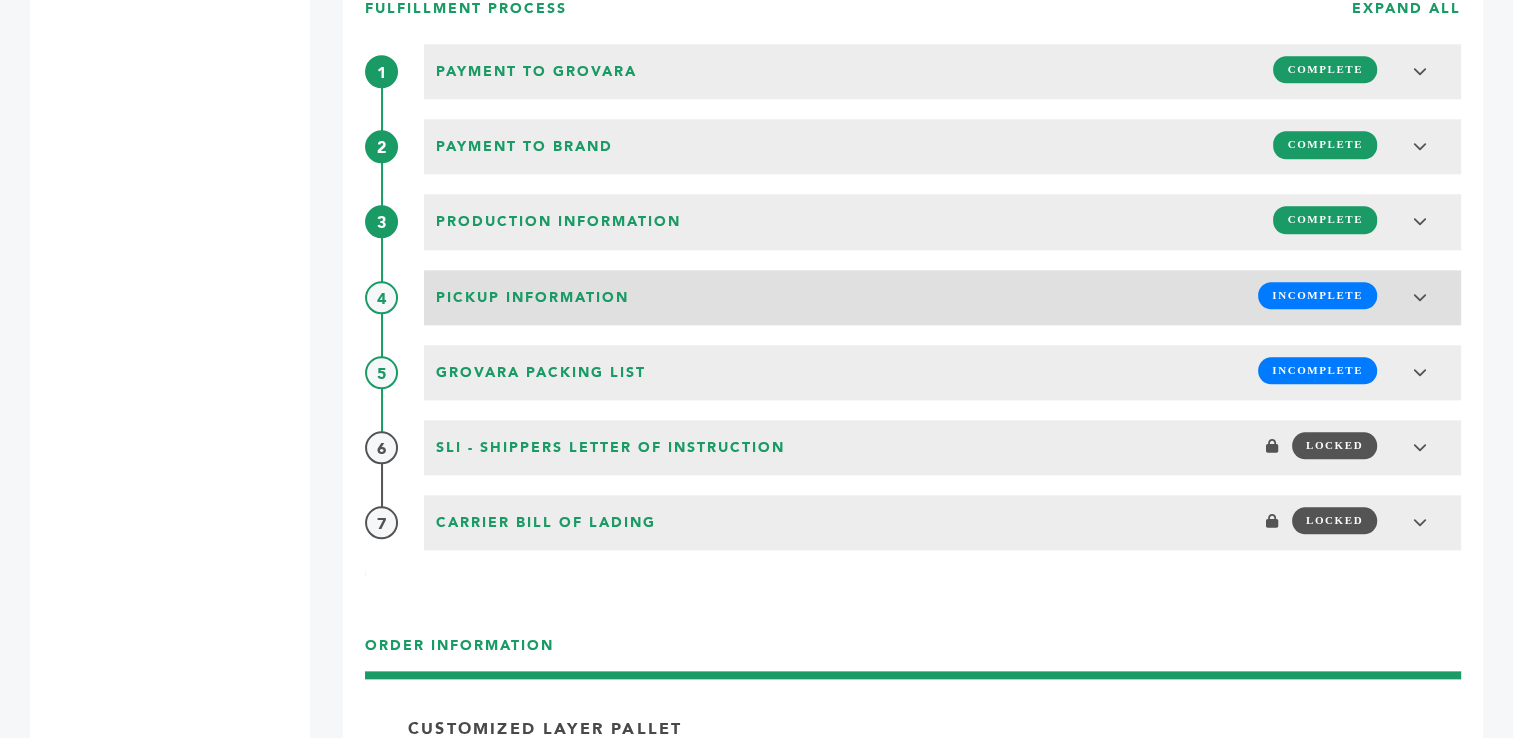 click on "INCOMPLETE" at bounding box center [1317, 295] 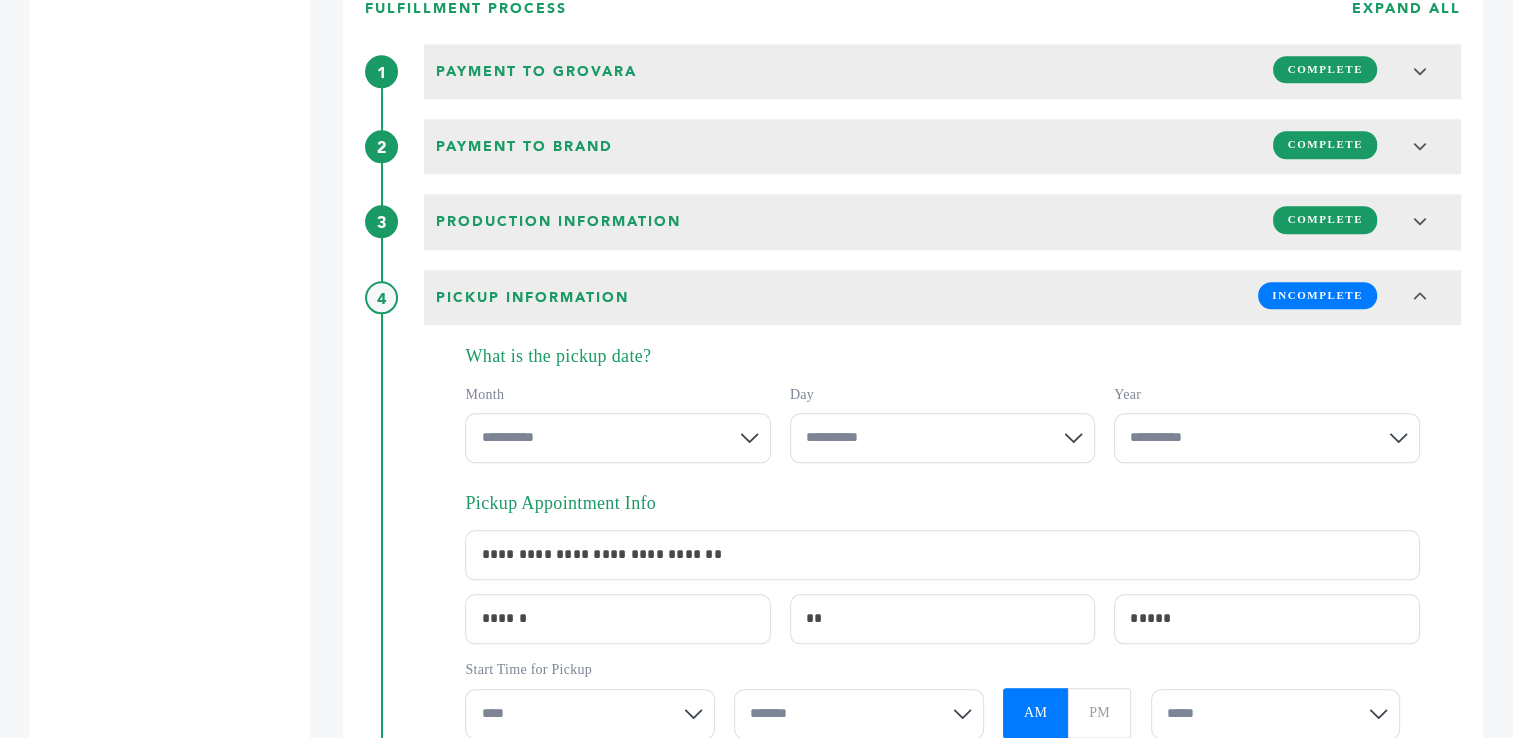 click on "**********" at bounding box center (617, 438) 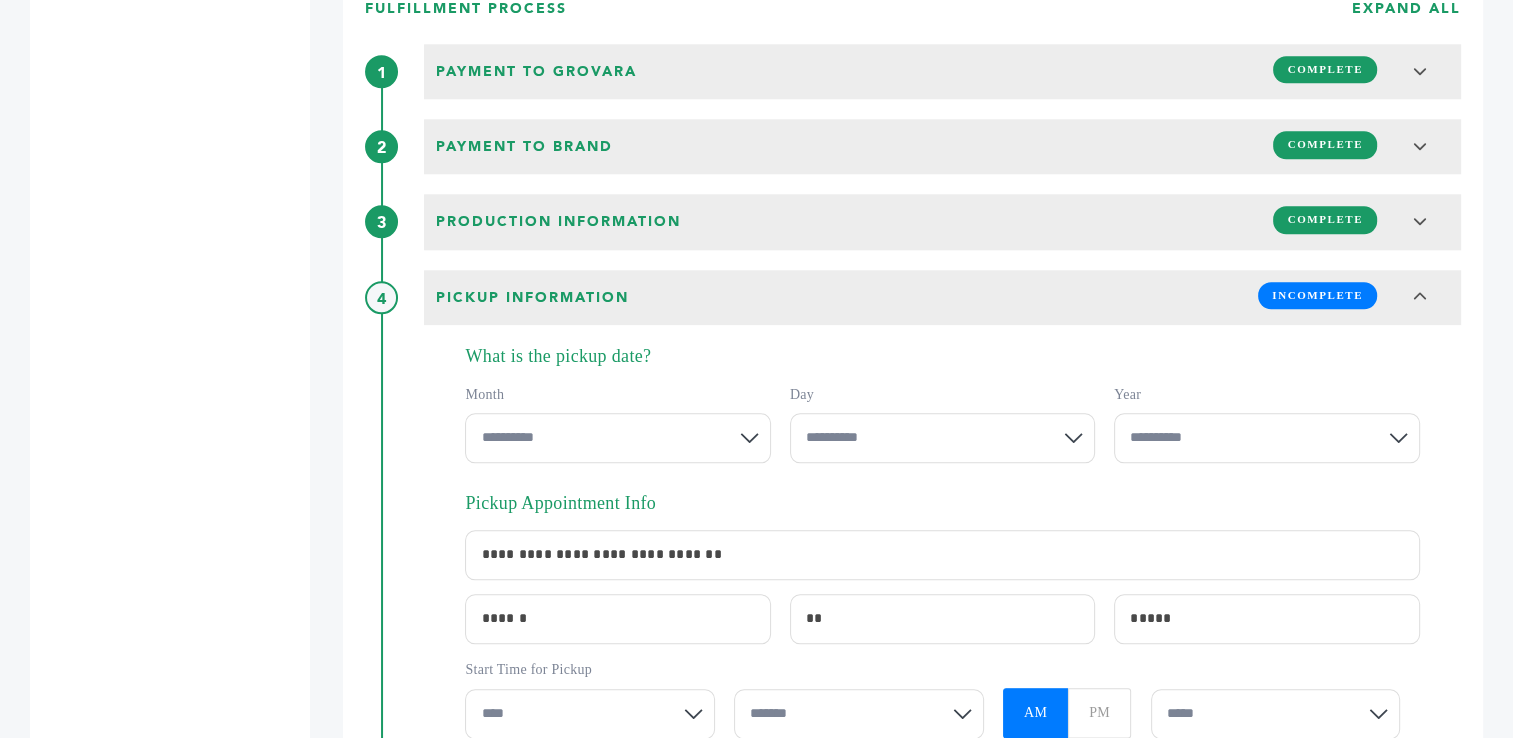 select on "*" 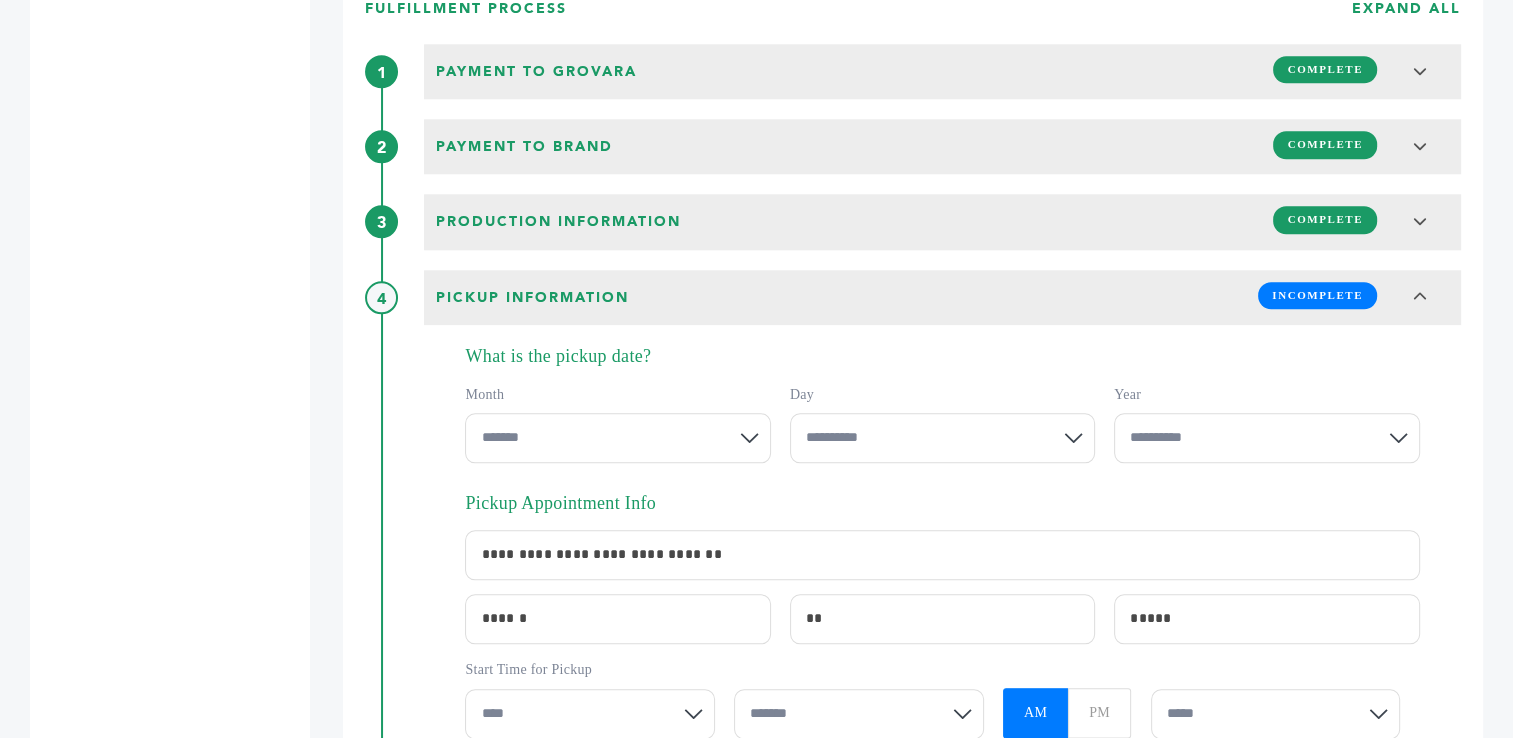 click on "**********" at bounding box center (617, 438) 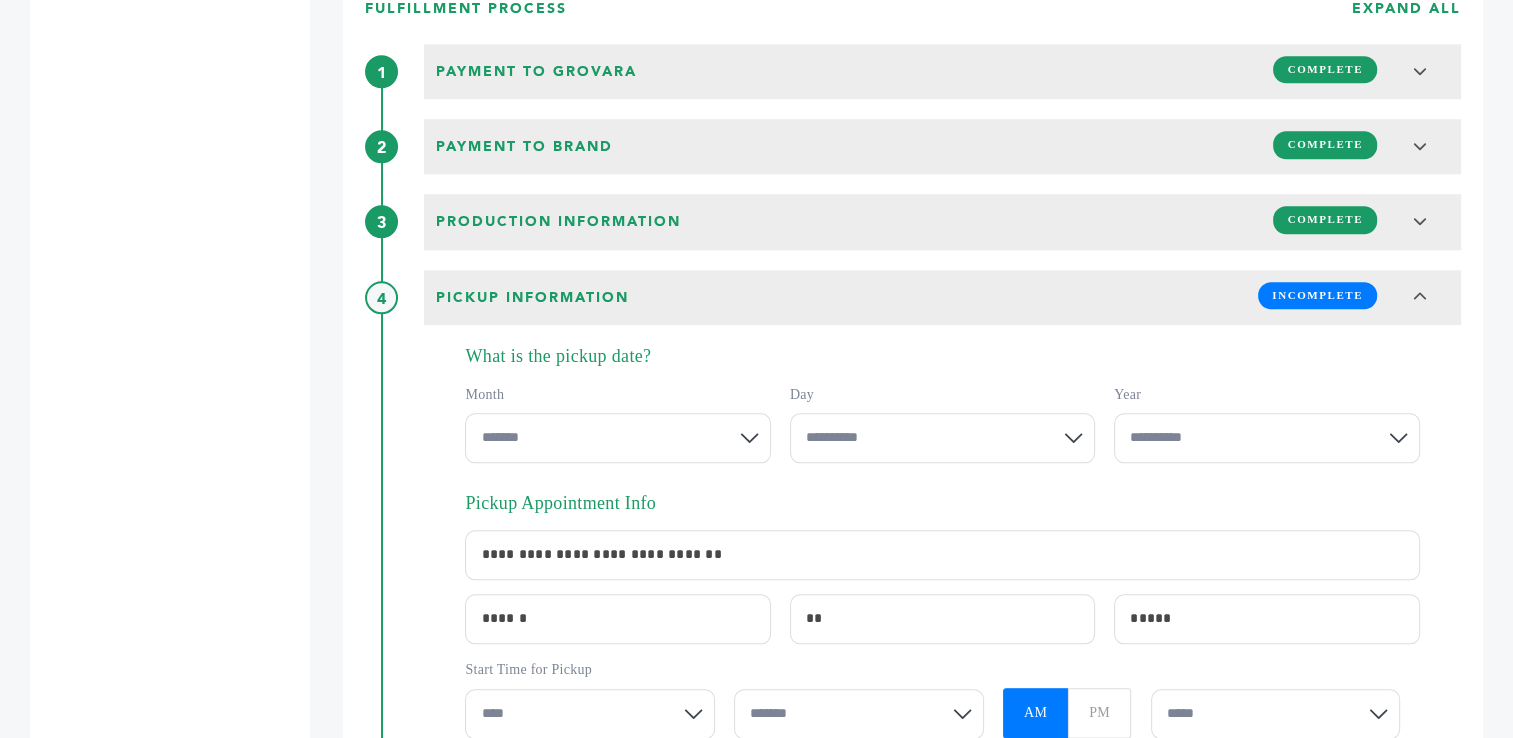 click on "**********" at bounding box center [942, 438] 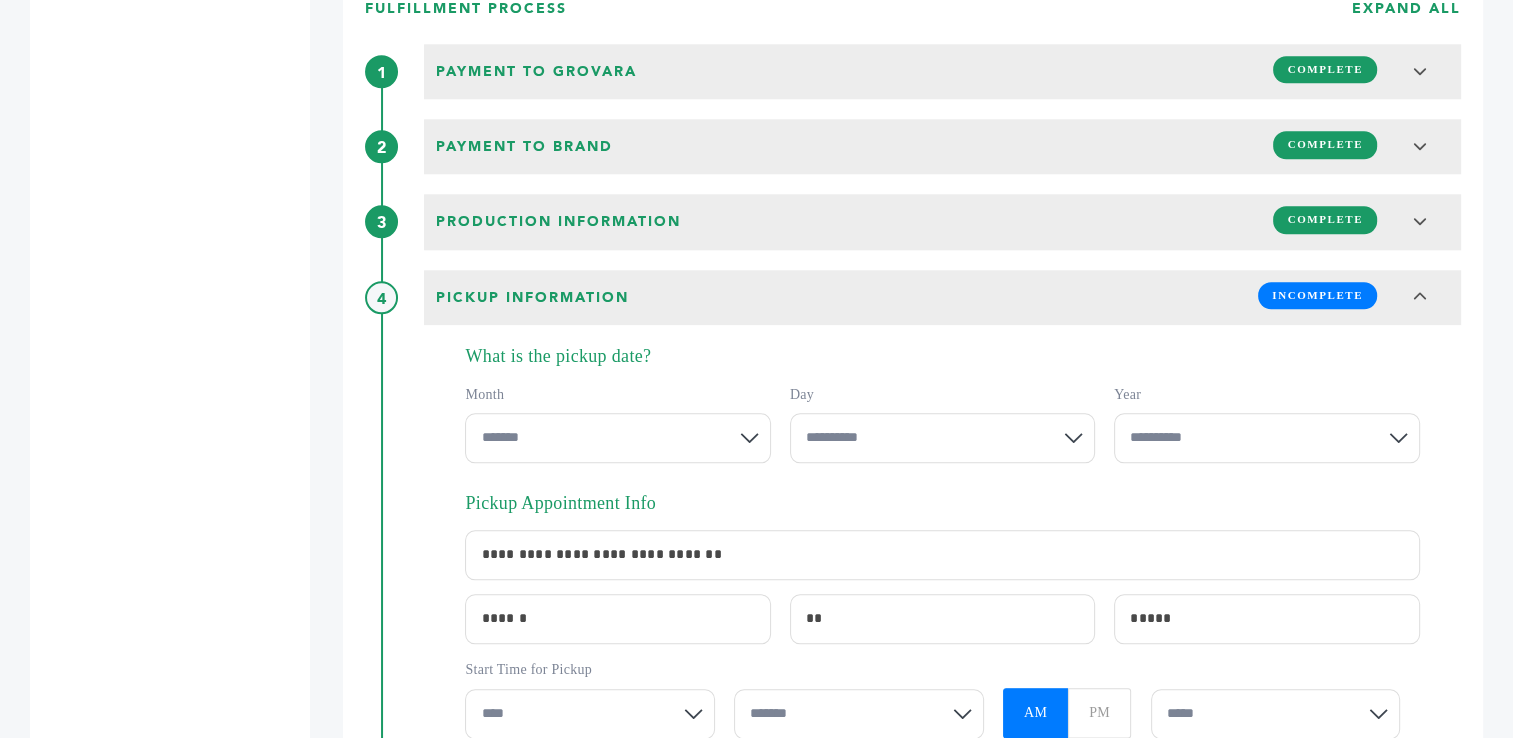 select on "**" 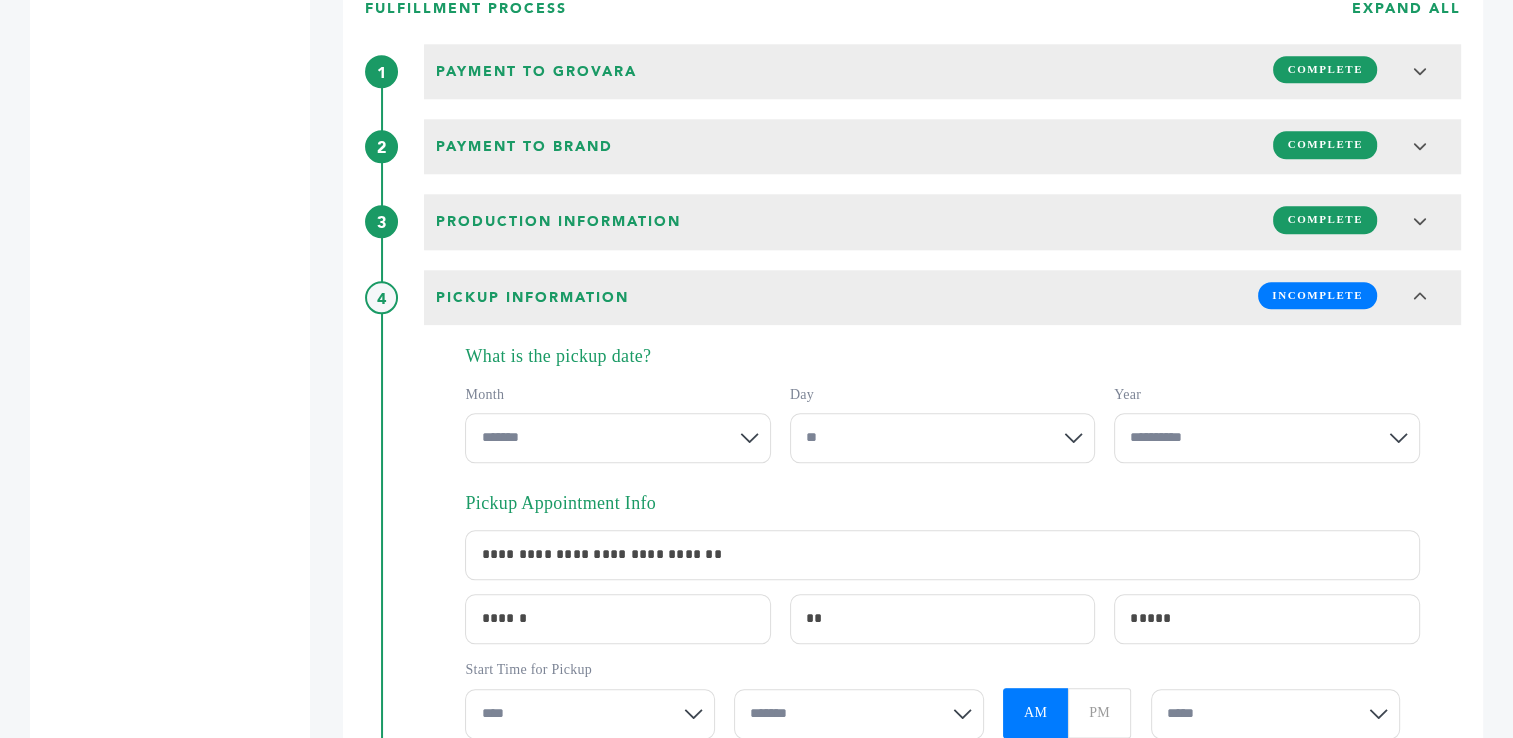 click on "**********" at bounding box center (942, 438) 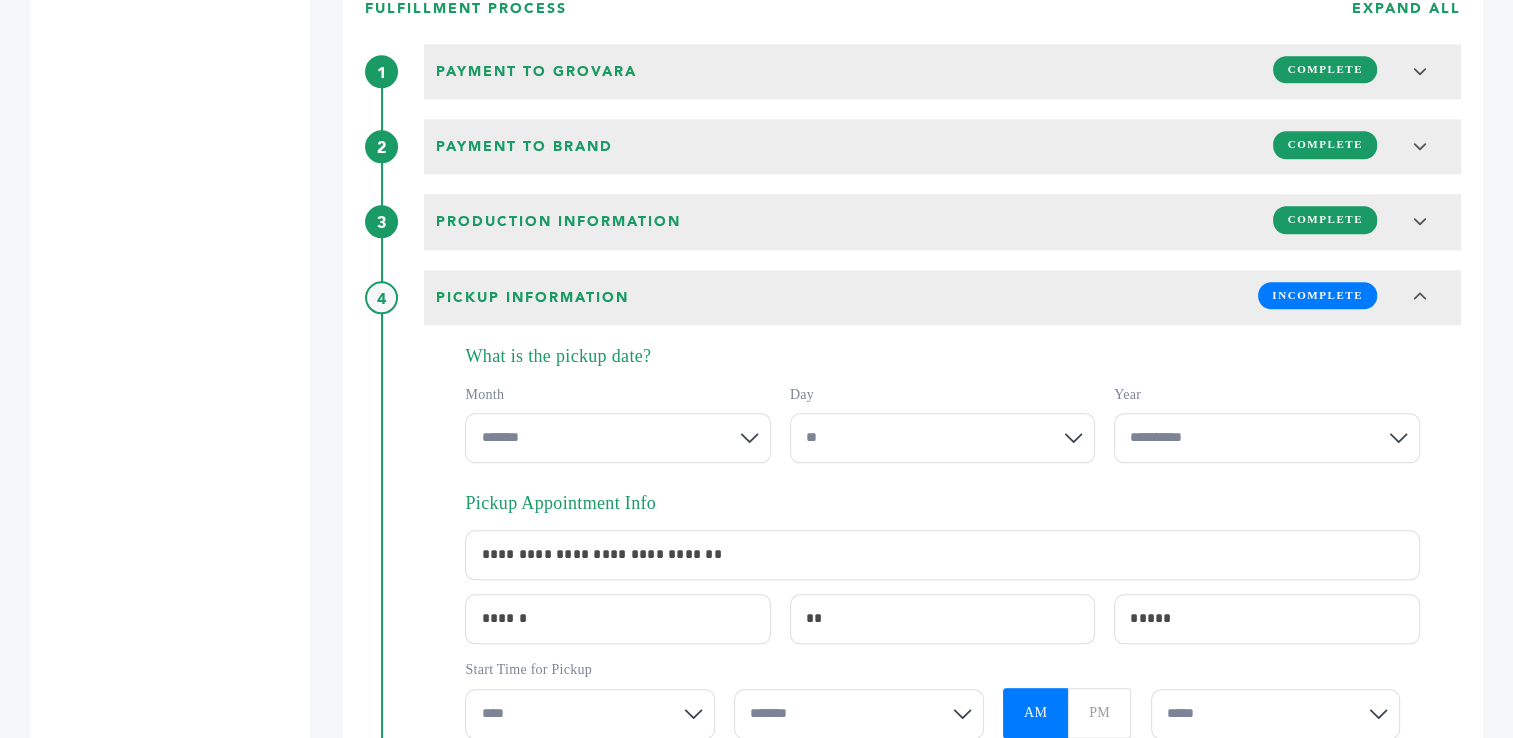 click on "**********" at bounding box center [1266, 438] 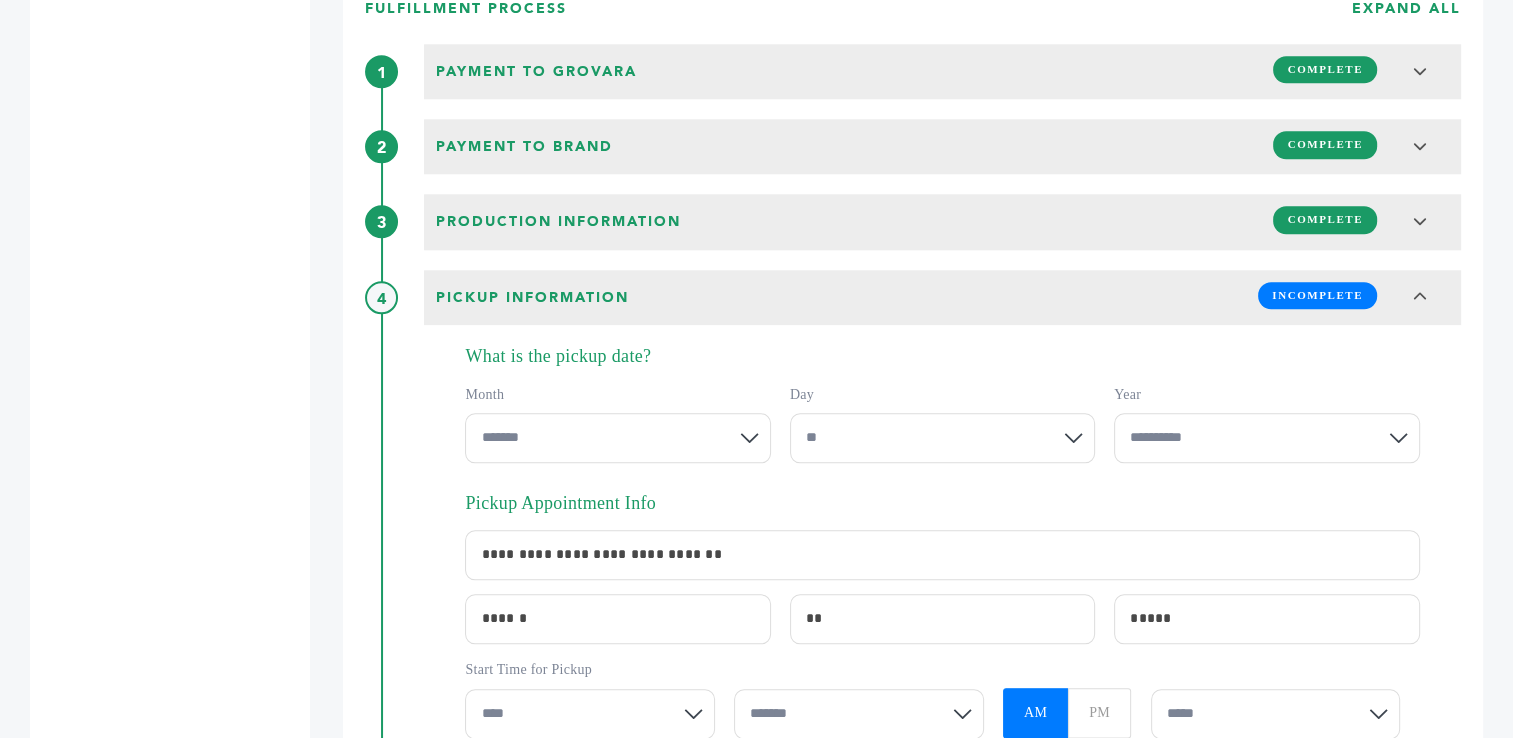 select on "****" 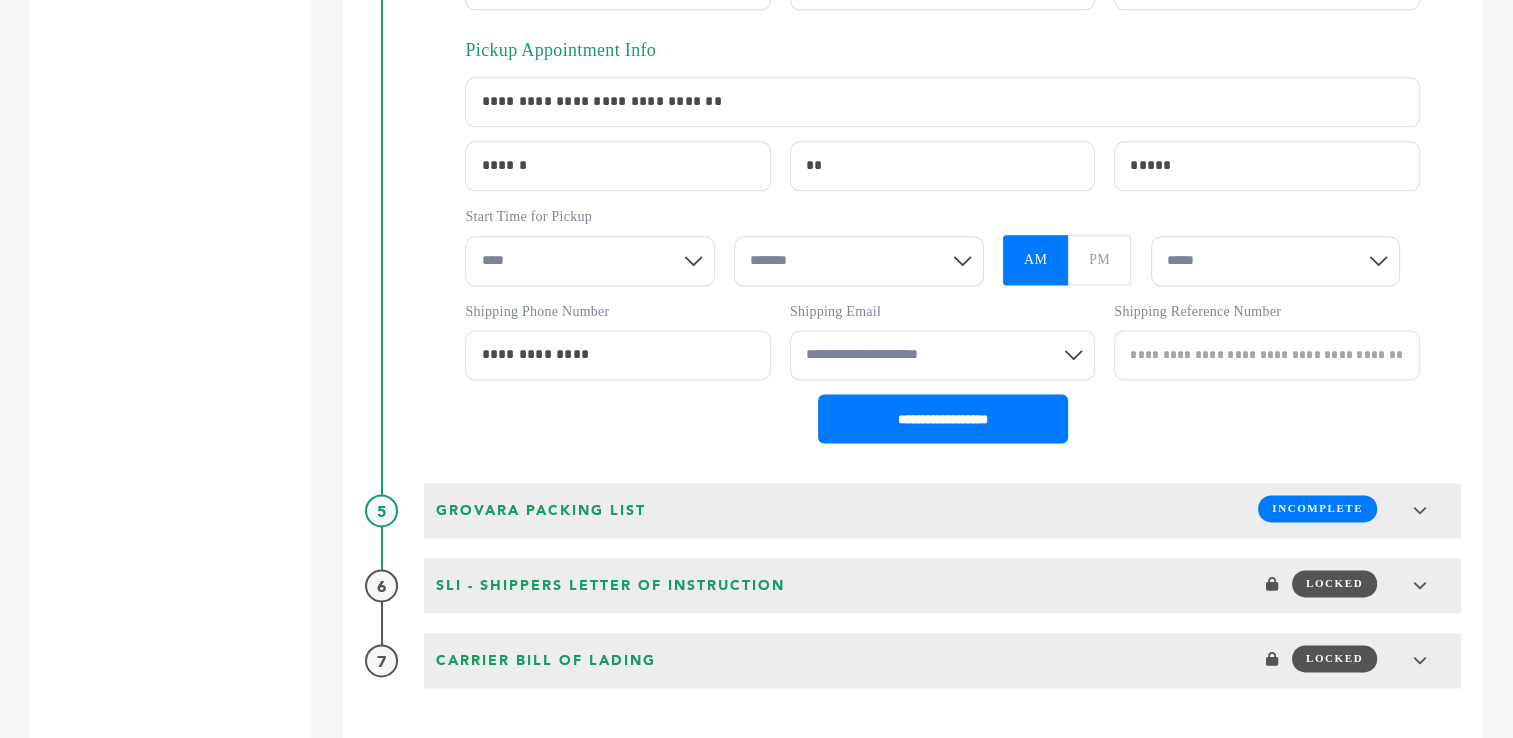 scroll, scrollTop: 2573, scrollLeft: 0, axis: vertical 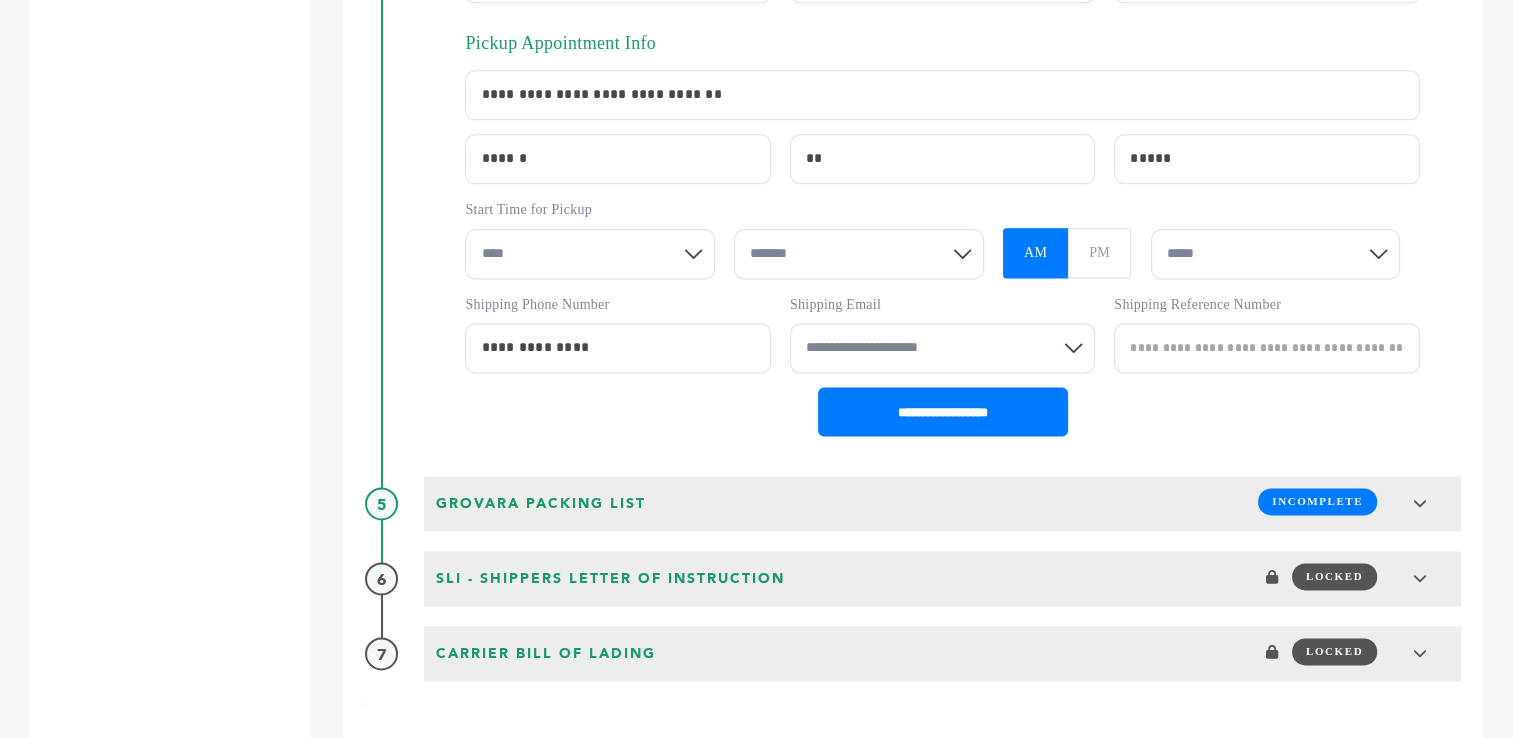 click on "**** * * * * * * * * * ** ** **" at bounding box center (590, 254) 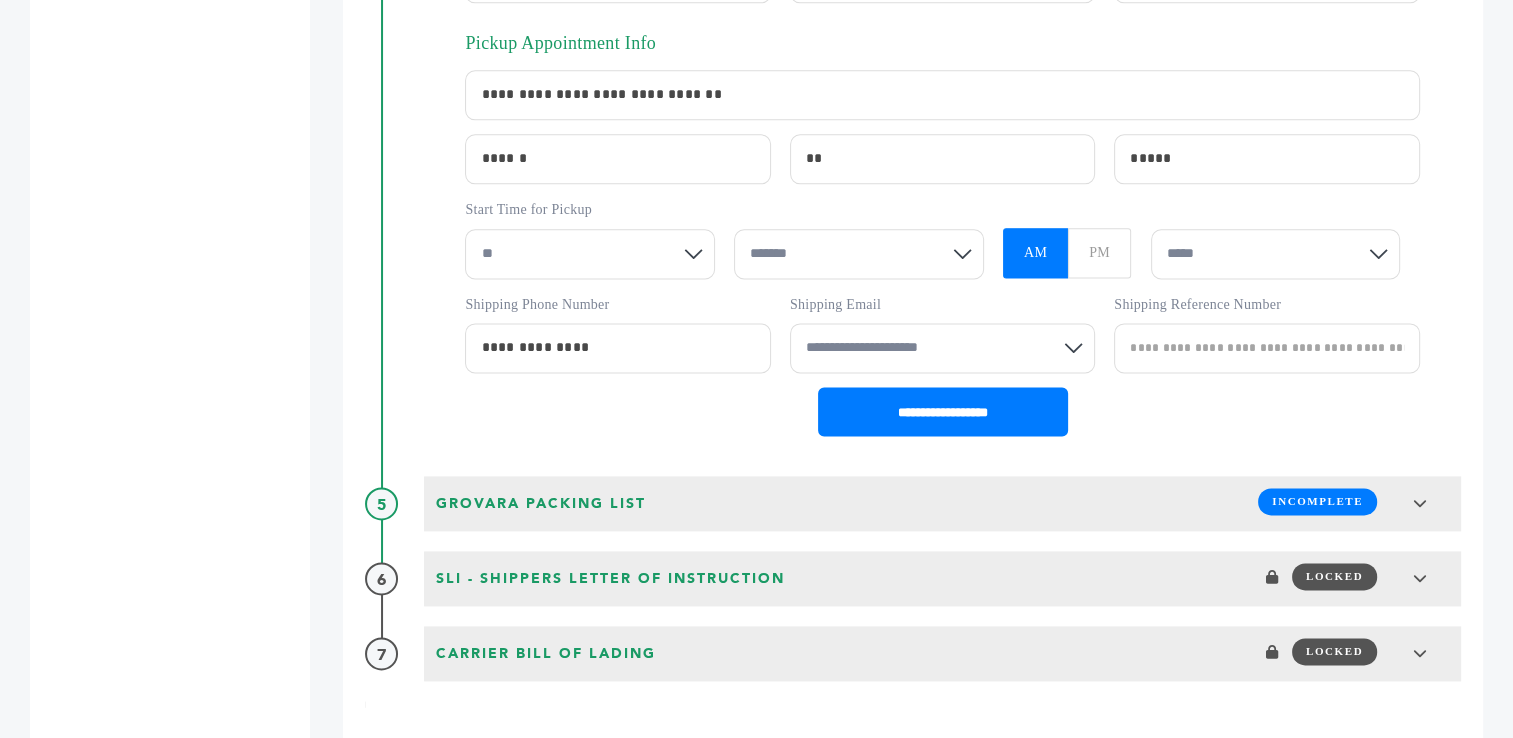 click on "**** * * * * * * * * * ** ** **" at bounding box center (590, 254) 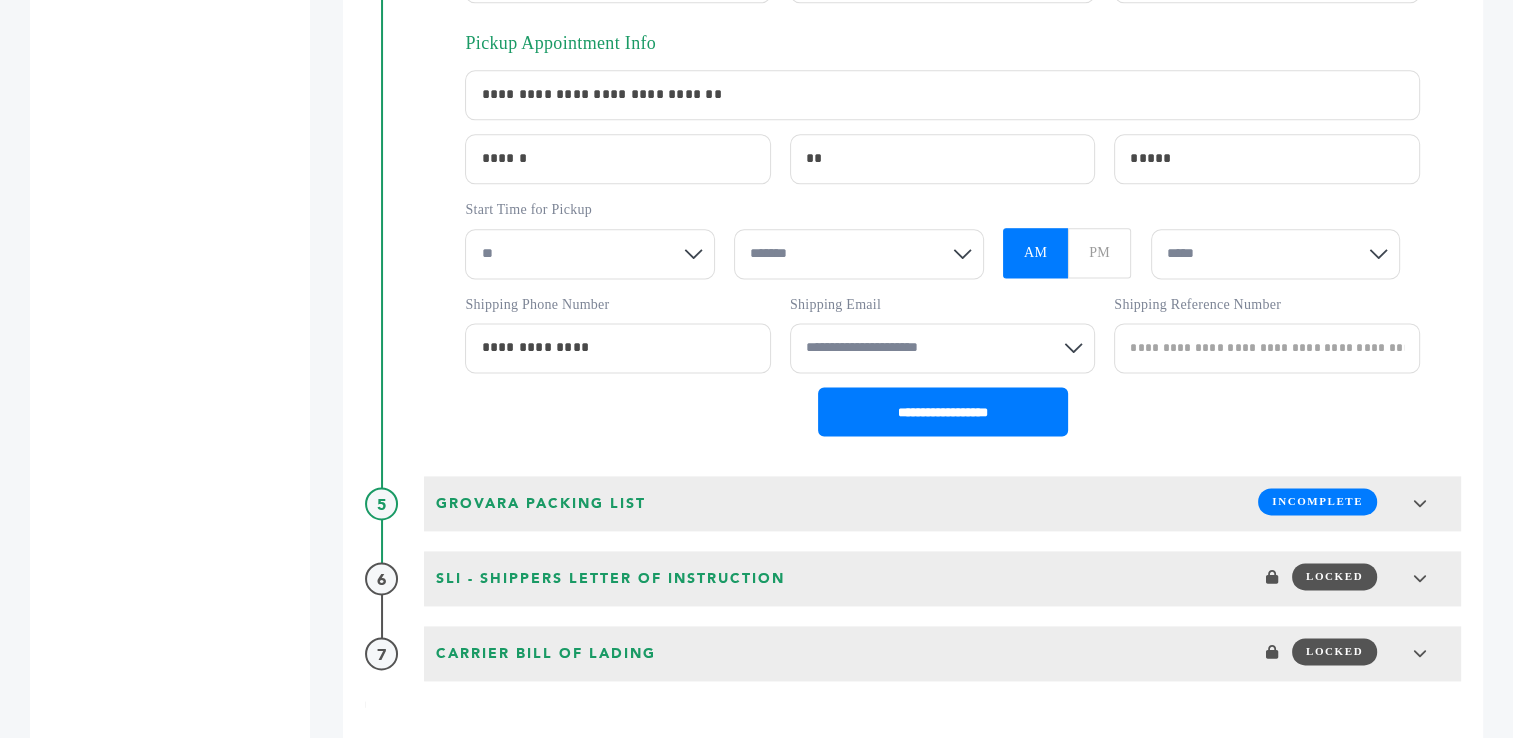 select on "*" 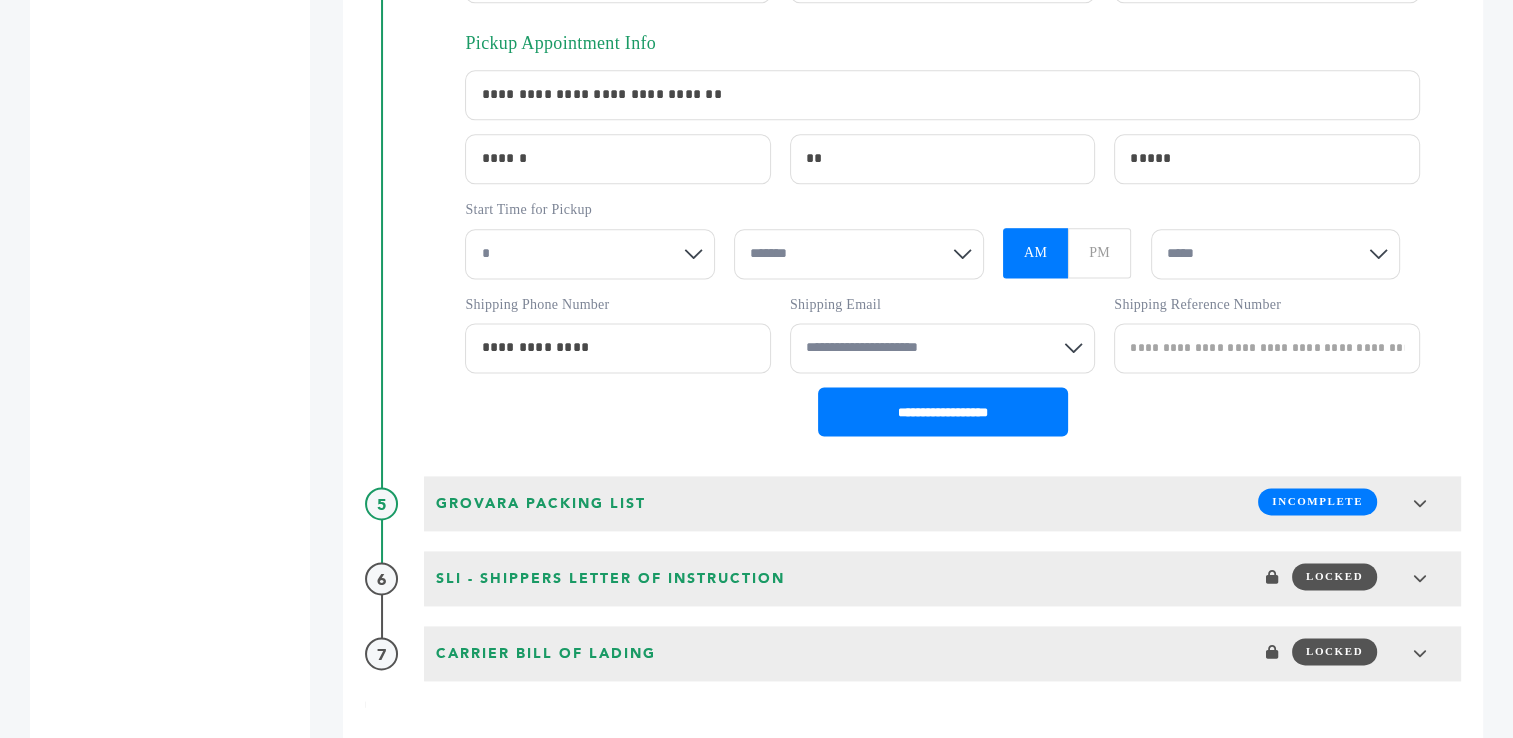 click on "**** * * * * * * * * * ** ** **" at bounding box center [590, 254] 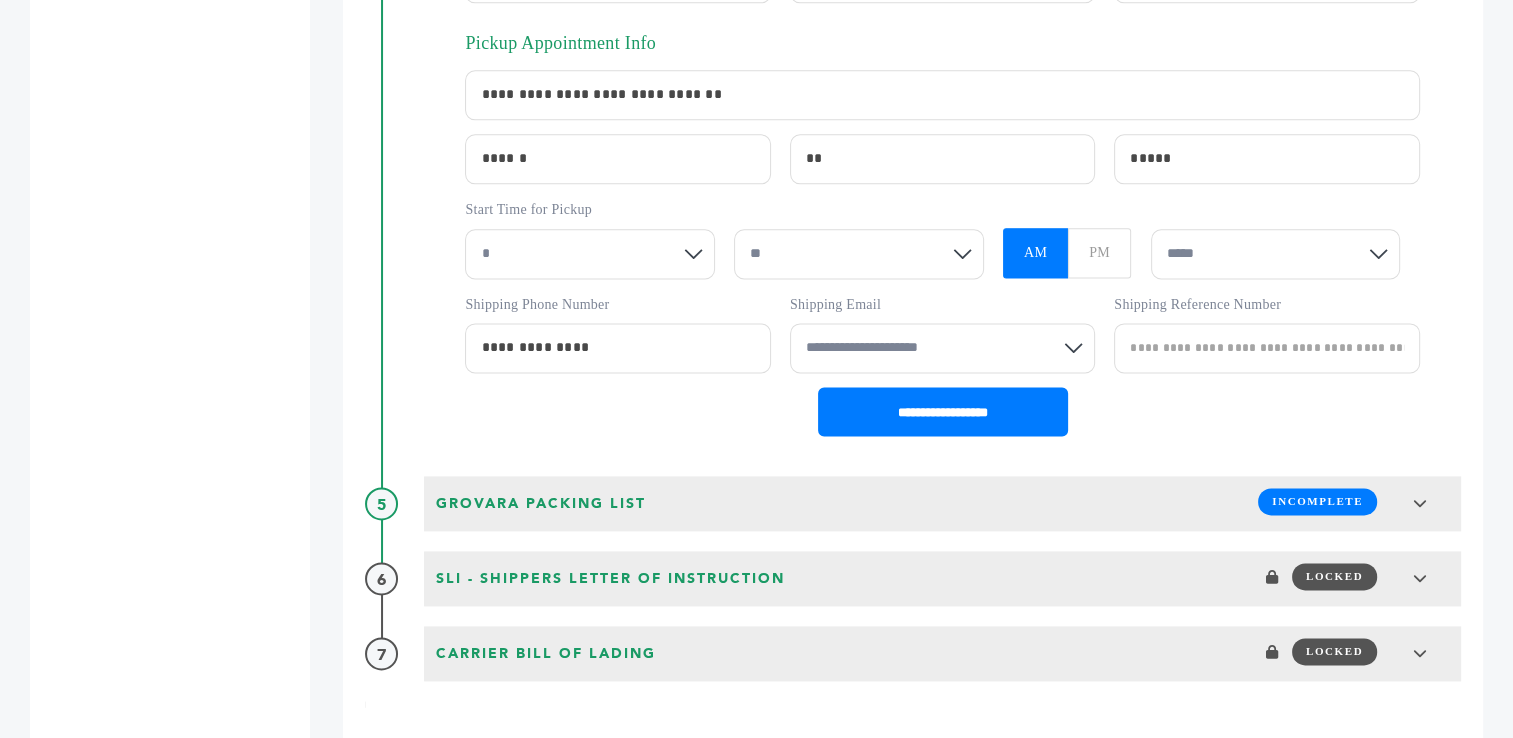 click on "******* ** ** ** **" at bounding box center (859, 254) 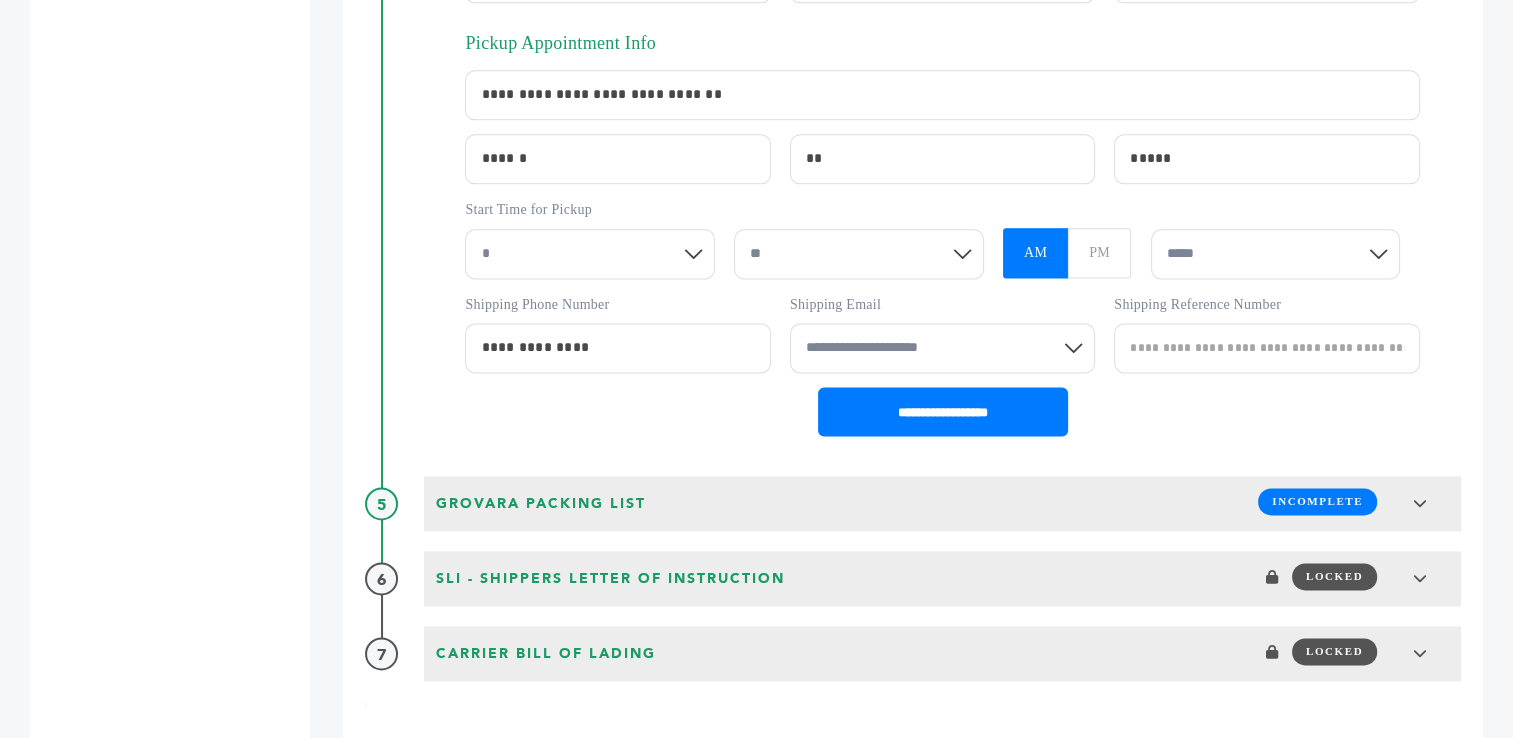 select on "*****" 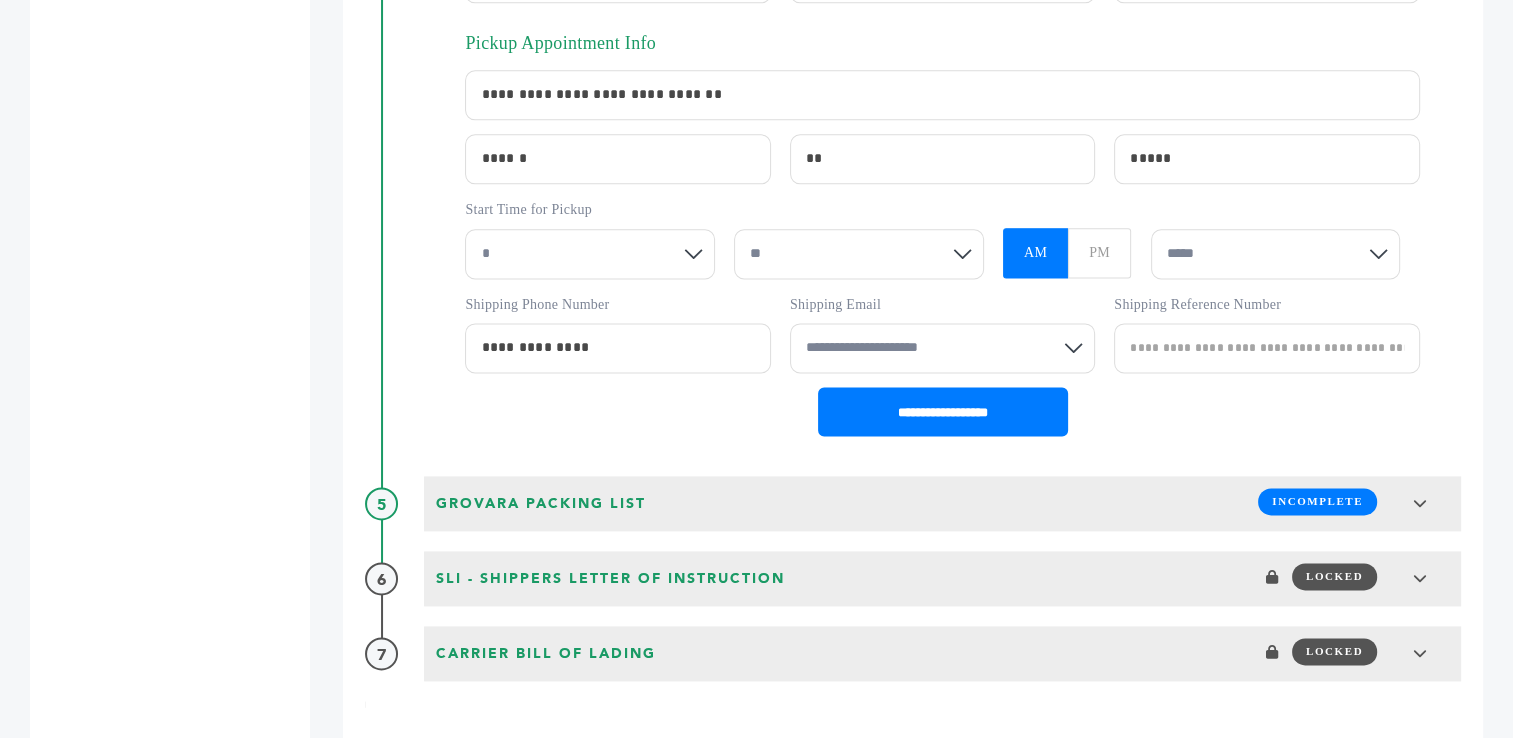 click on "***** ***** ***** ***** ***** ***** ***** ***** ***** *****" at bounding box center (1276, 254) 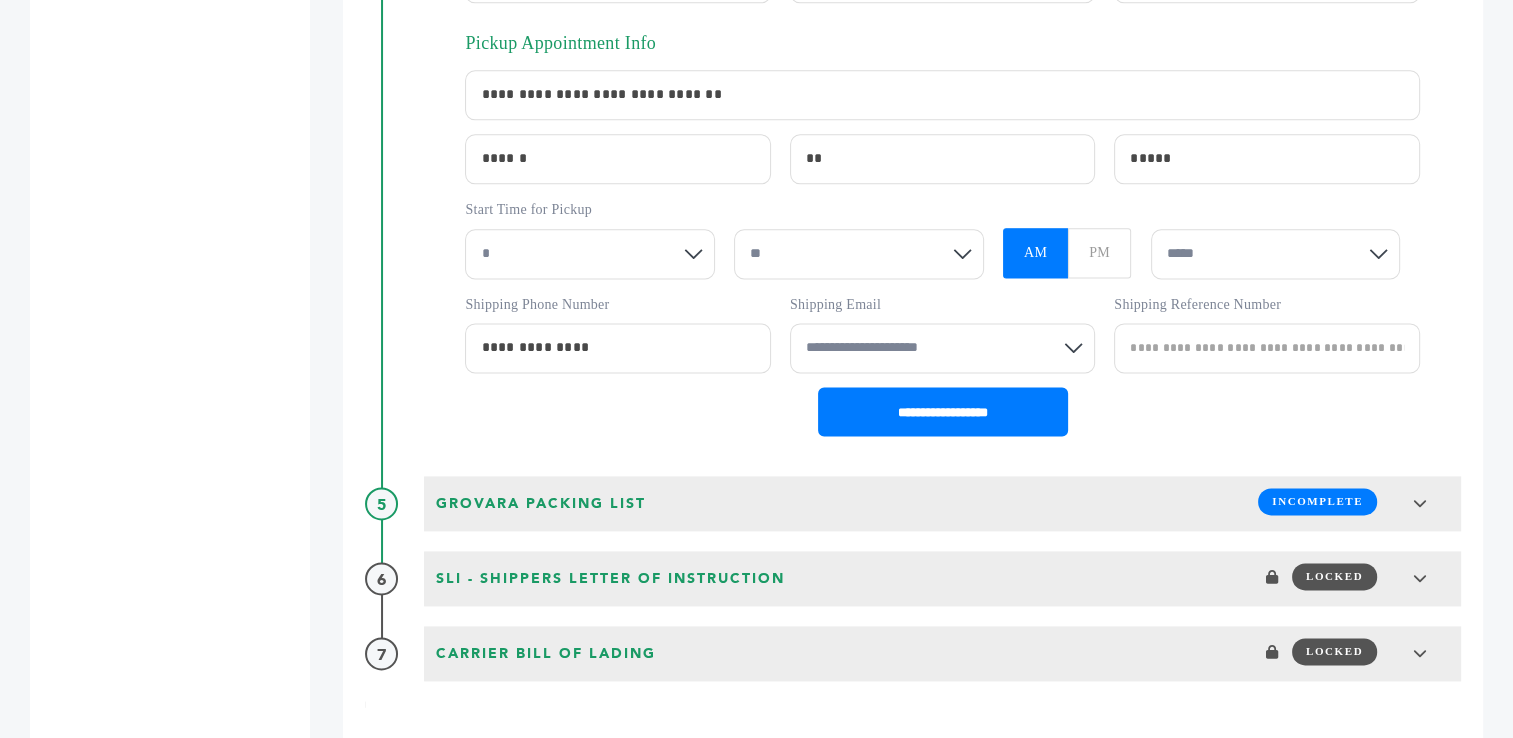 paste on "**********" 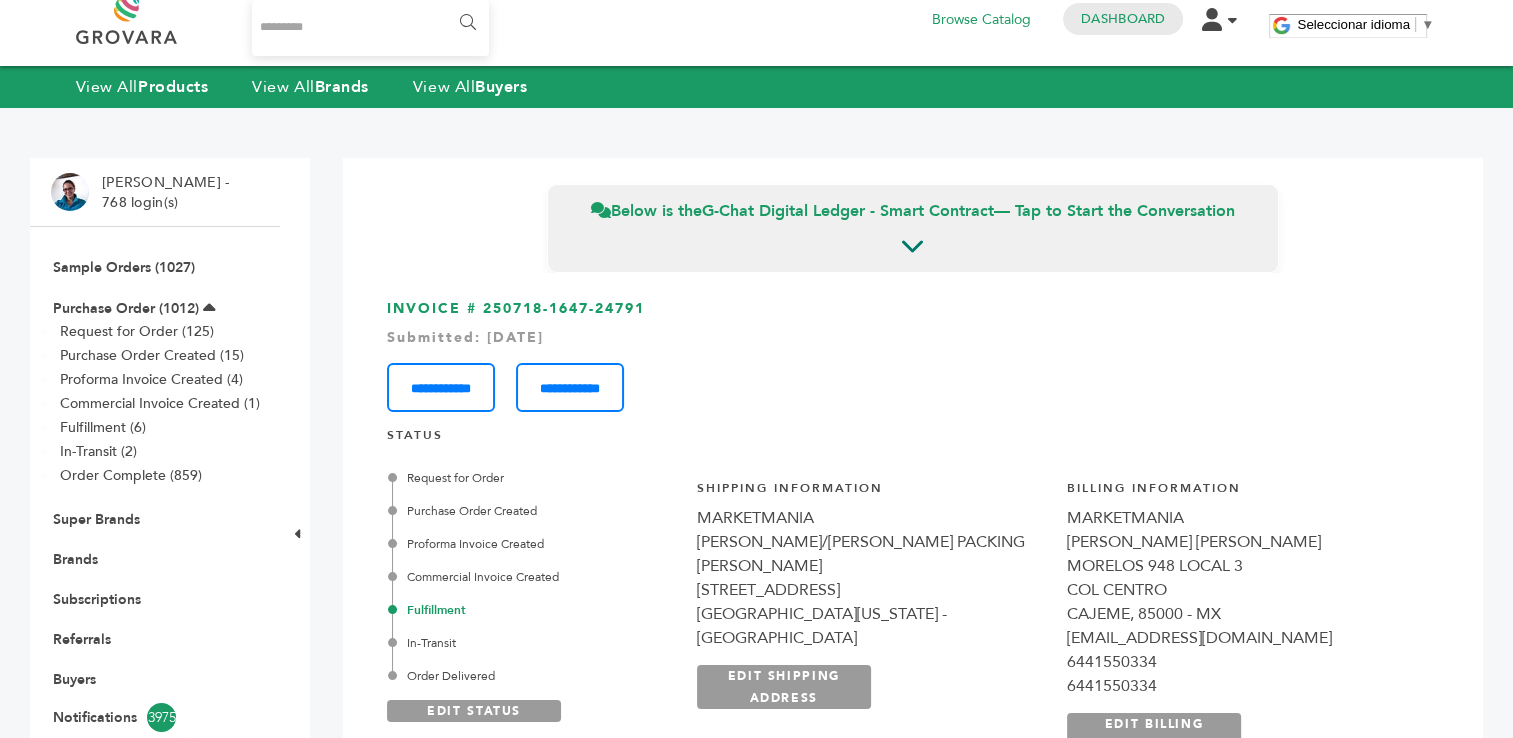 scroll, scrollTop: 0, scrollLeft: 0, axis: both 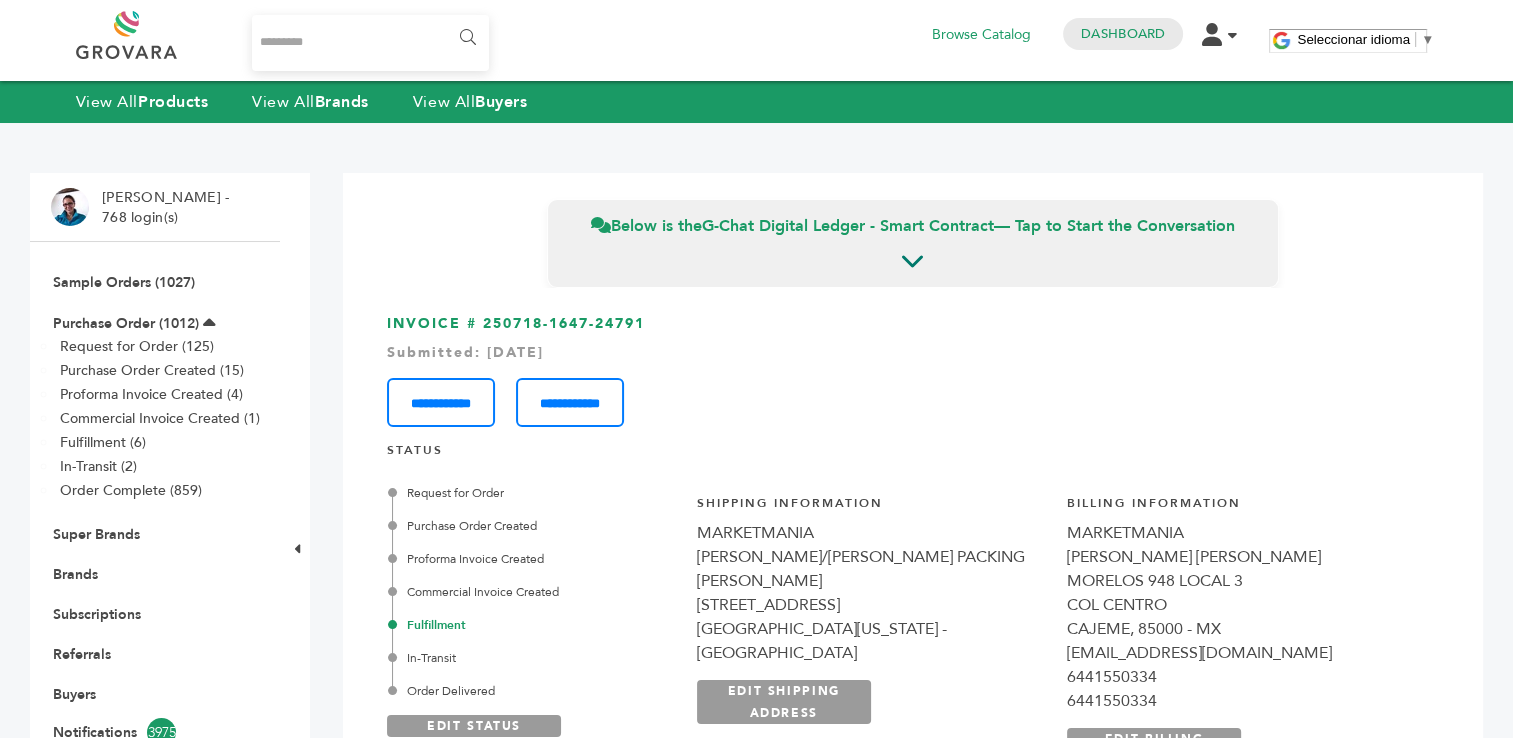 drag, startPoint x: 661, startPoint y: 318, endPoint x: 485, endPoint y: 322, distance: 176.04546 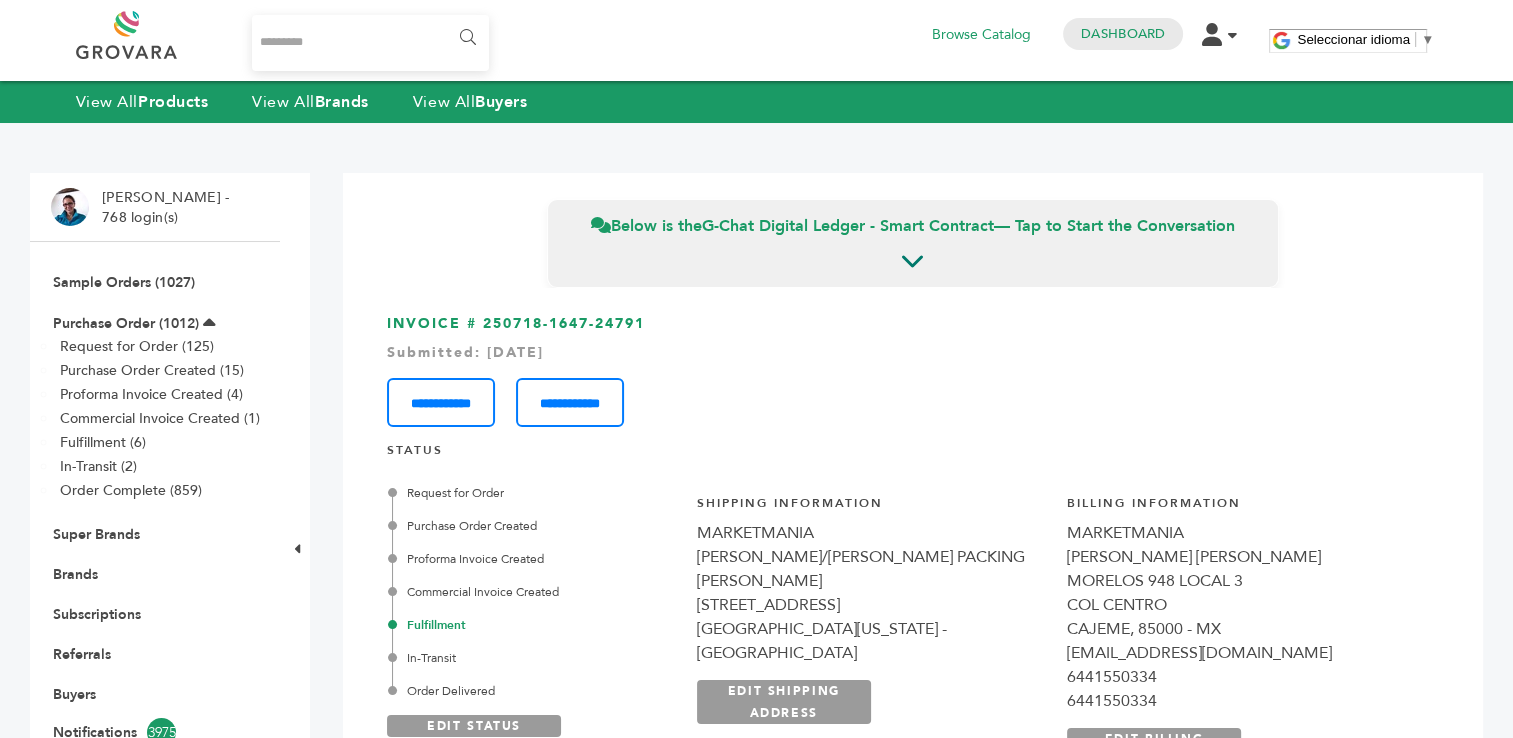 click on "**********" at bounding box center (913, 370) 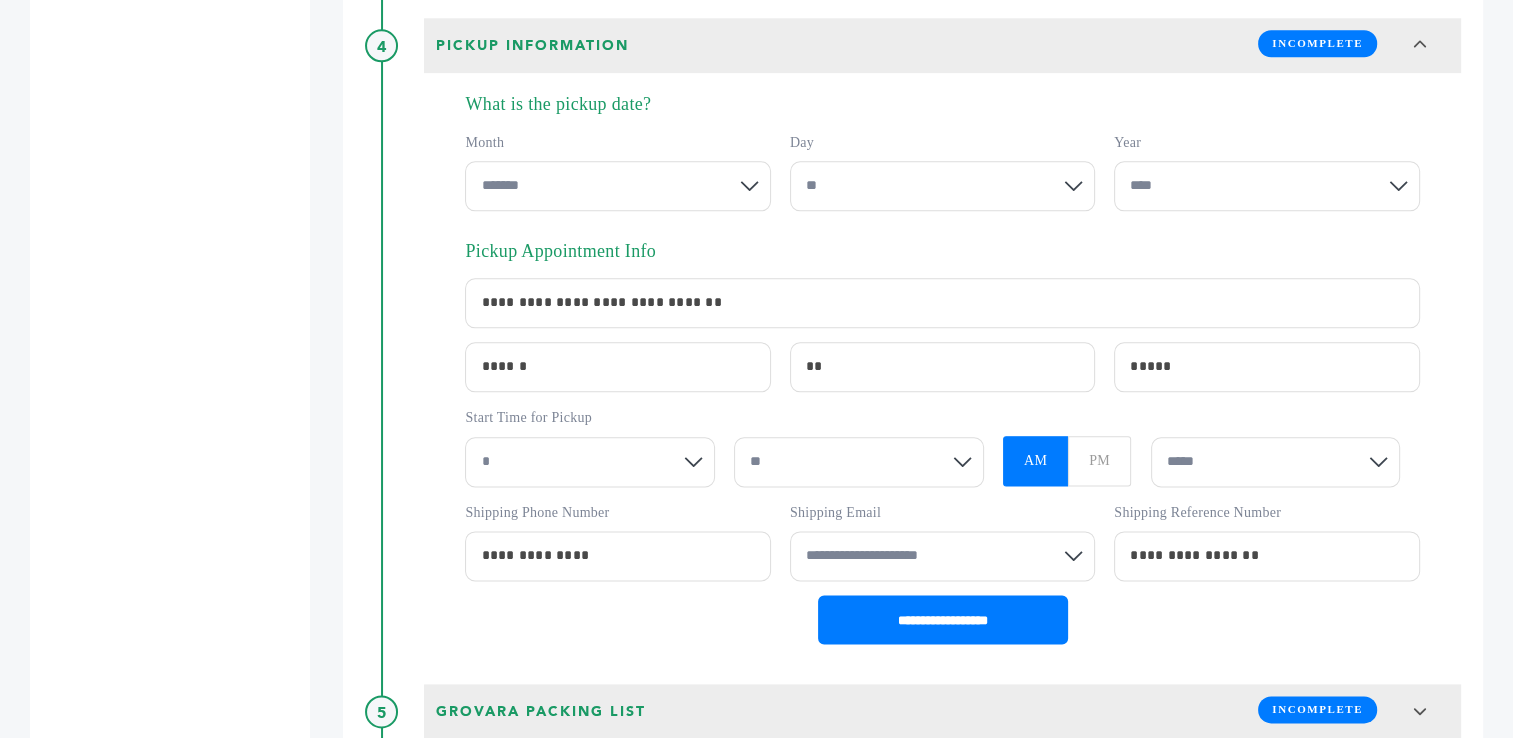 scroll, scrollTop: 2589, scrollLeft: 0, axis: vertical 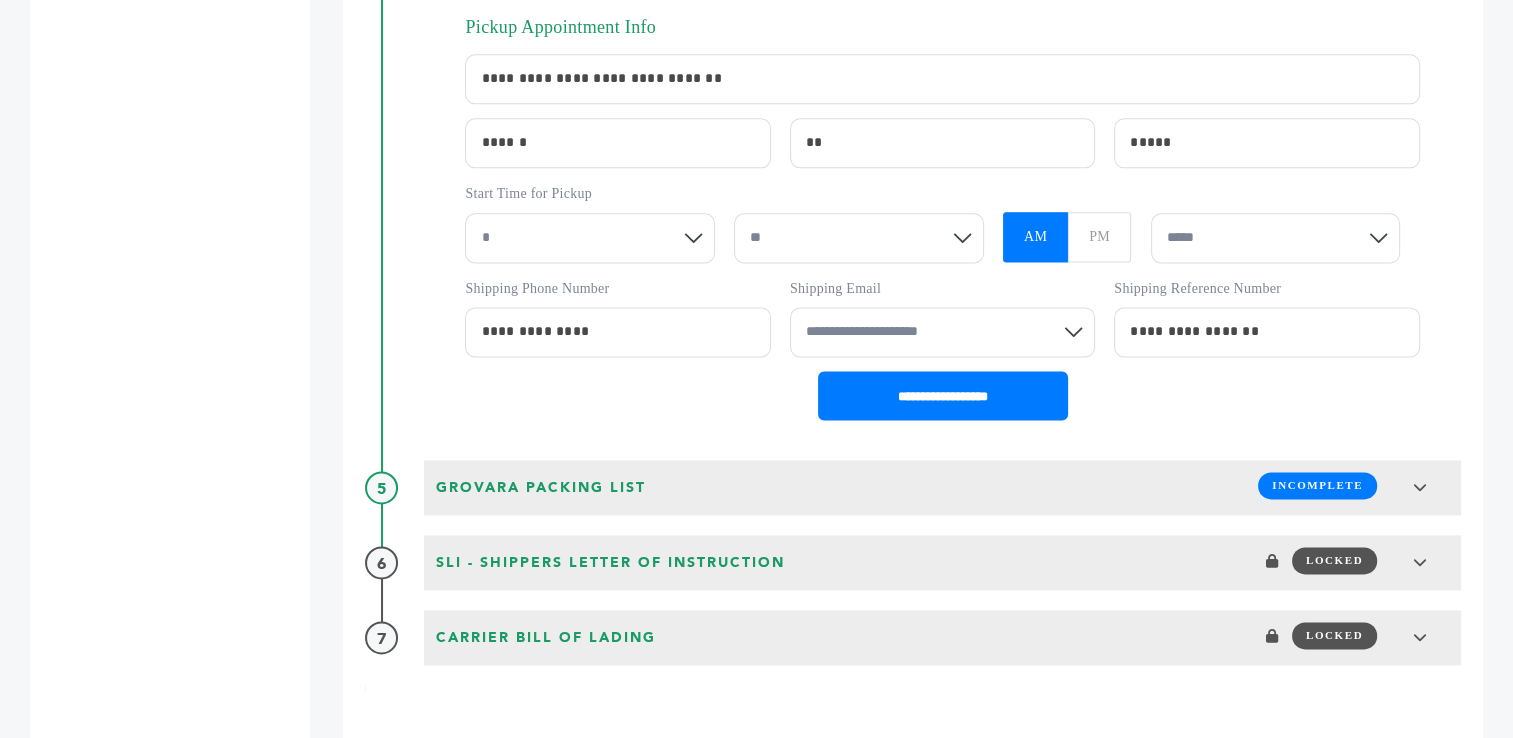 drag, startPoint x: 1296, startPoint y: 327, endPoint x: 1059, endPoint y: 323, distance: 237.03375 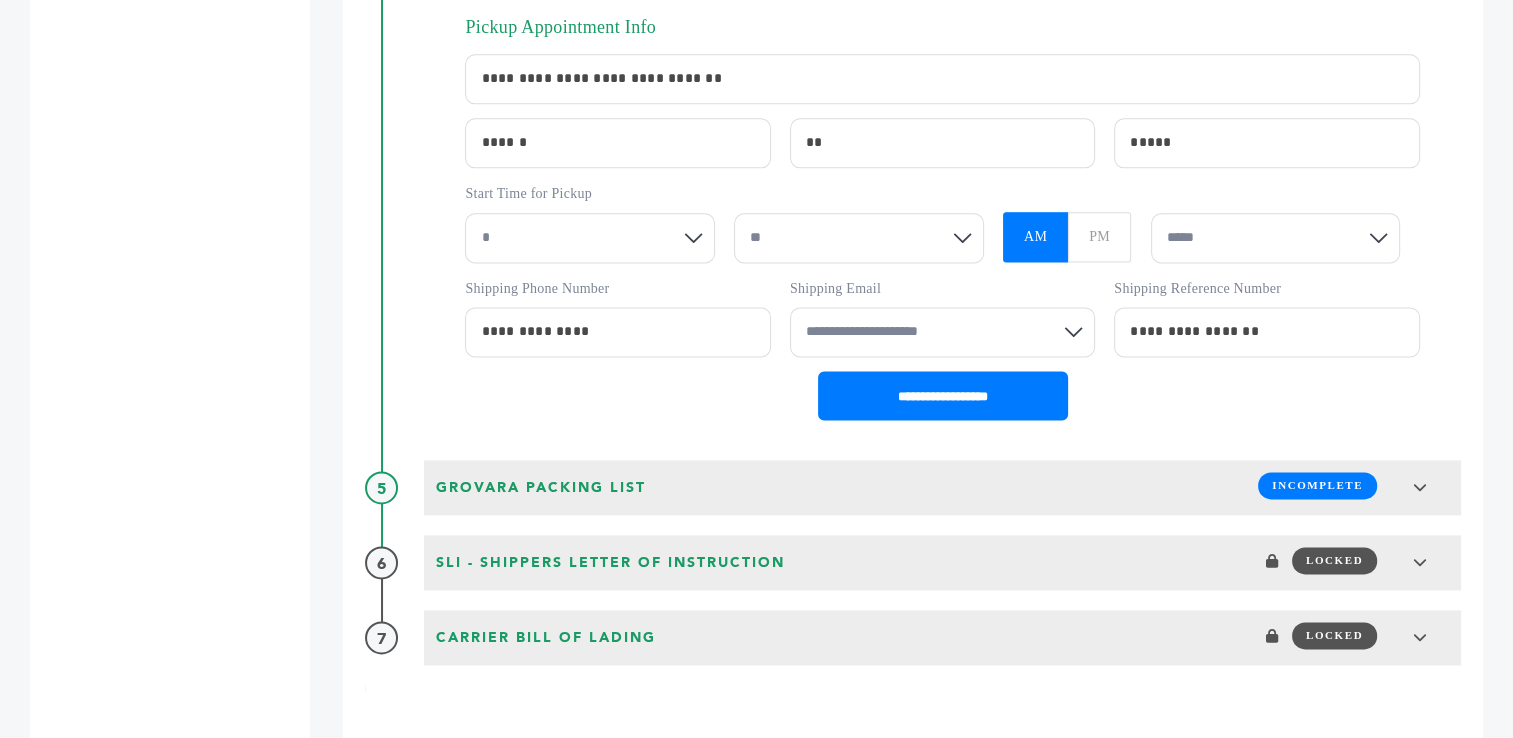 click on "**********" at bounding box center [1266, 332] 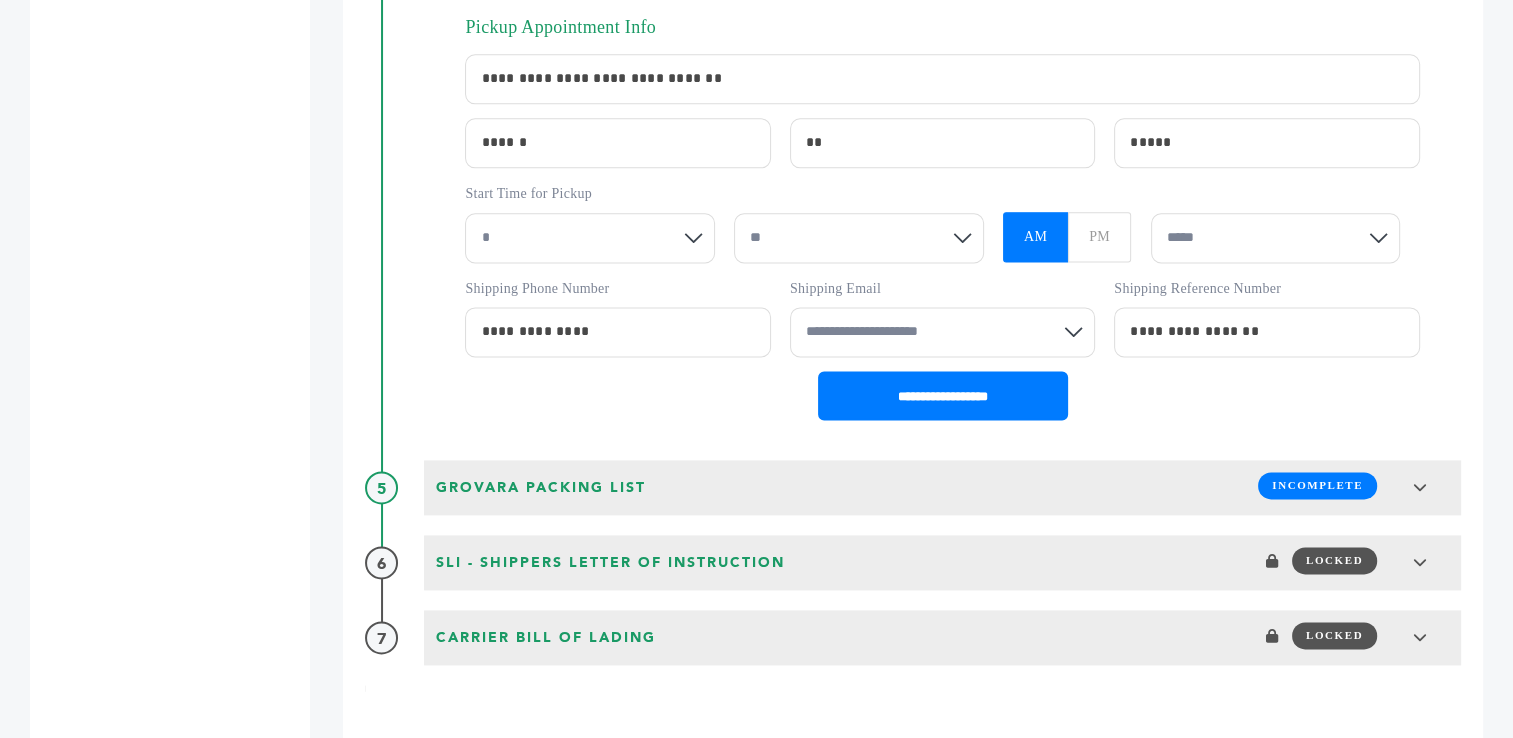 paste on "*********" 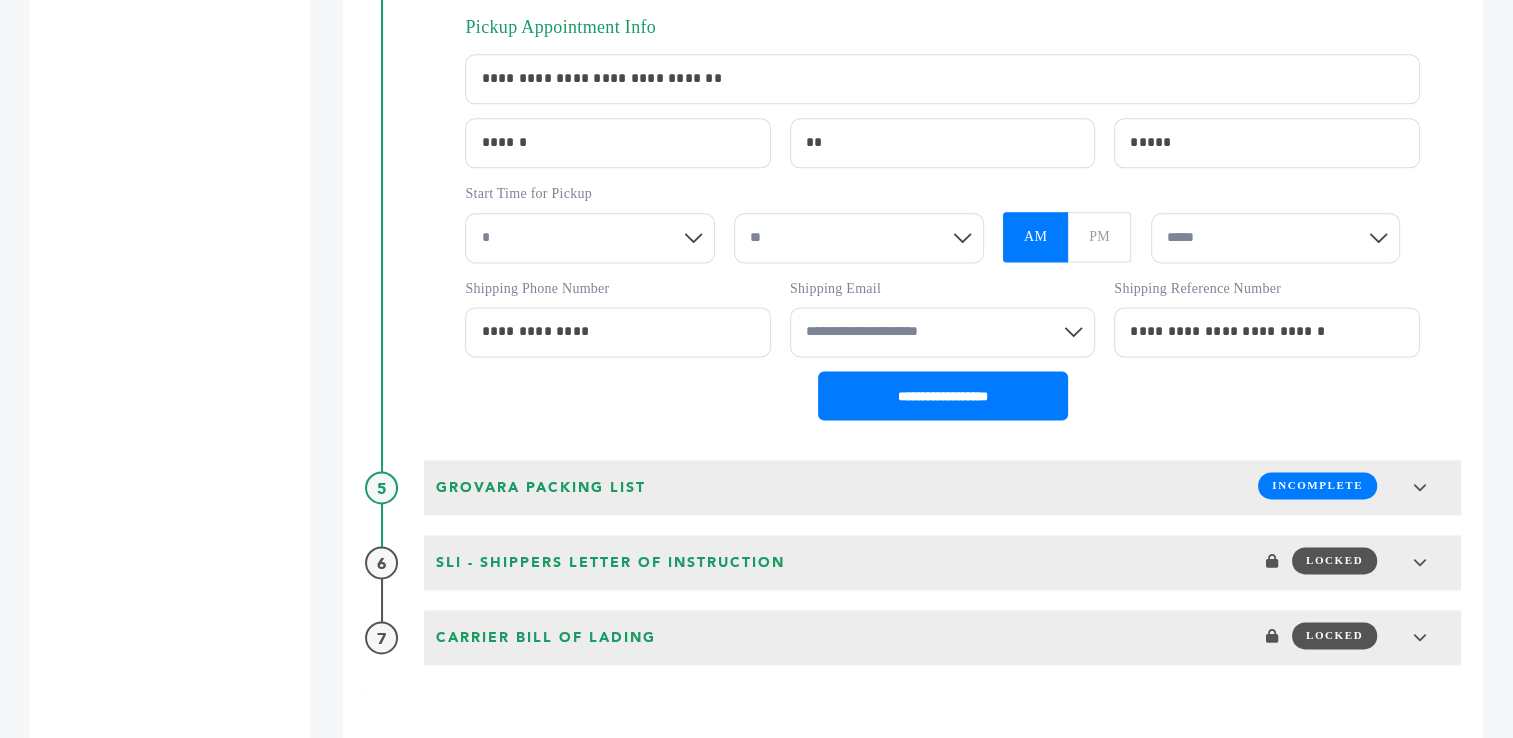 drag, startPoint x: 1324, startPoint y: 321, endPoint x: 1181, endPoint y: 317, distance: 143.05594 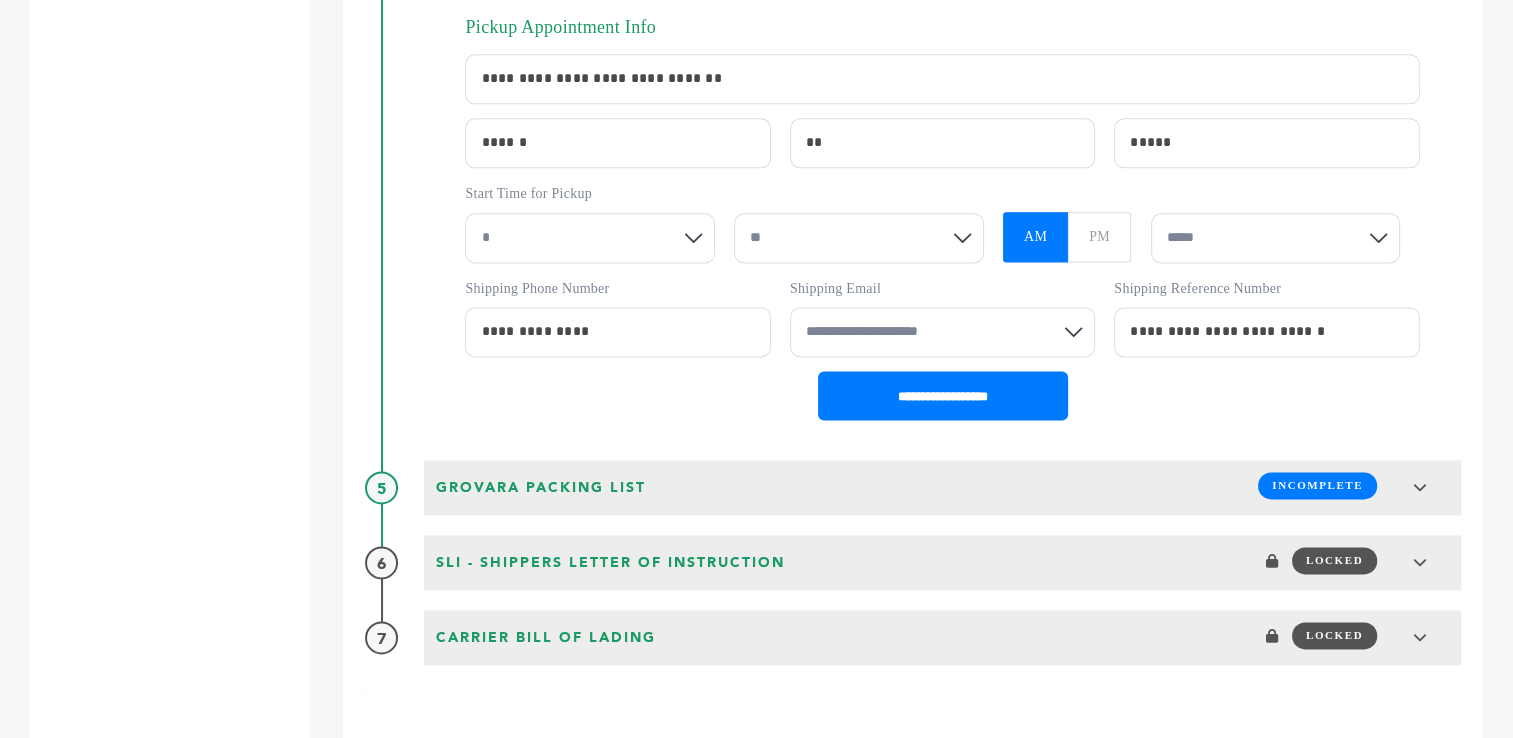click on "**********" at bounding box center [1266, 332] 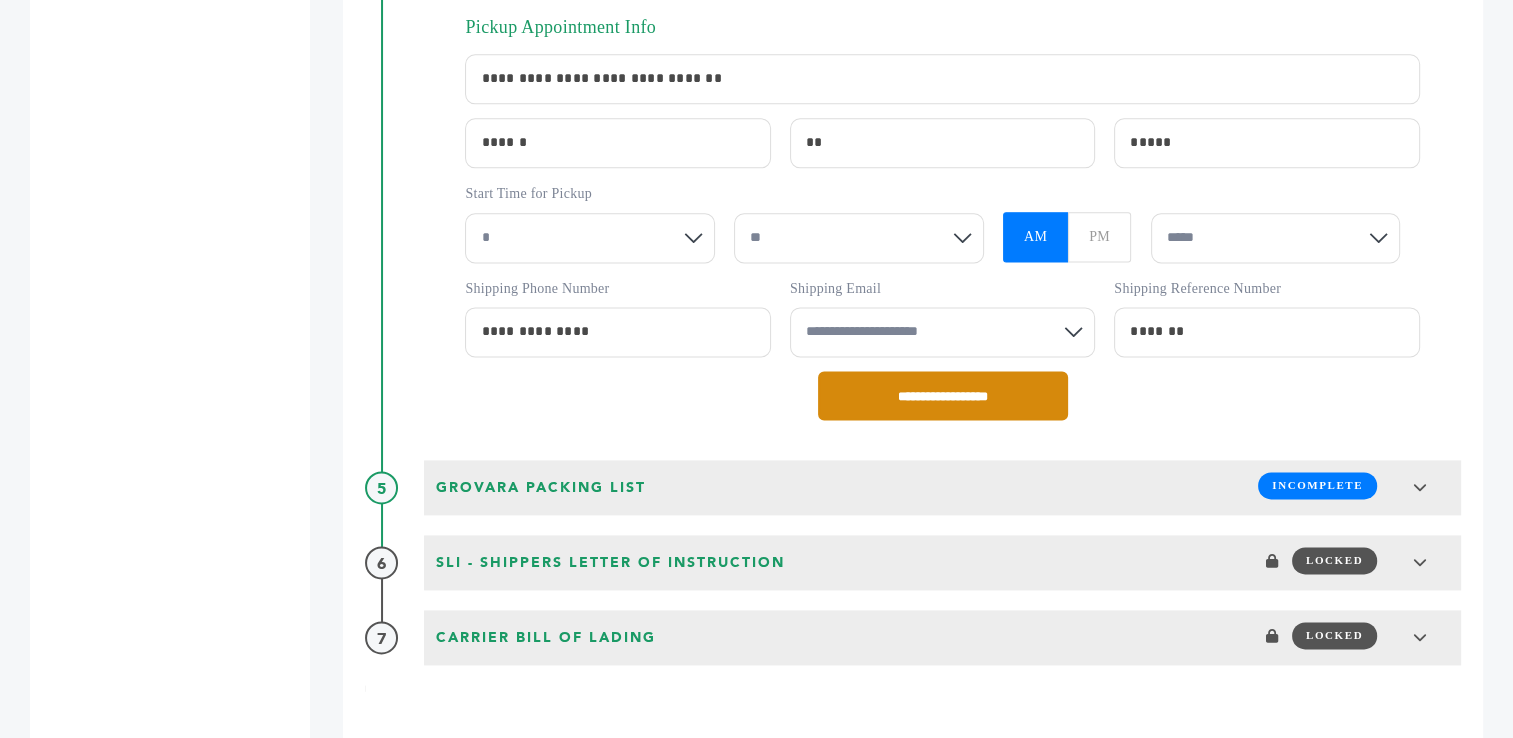 type on "*******" 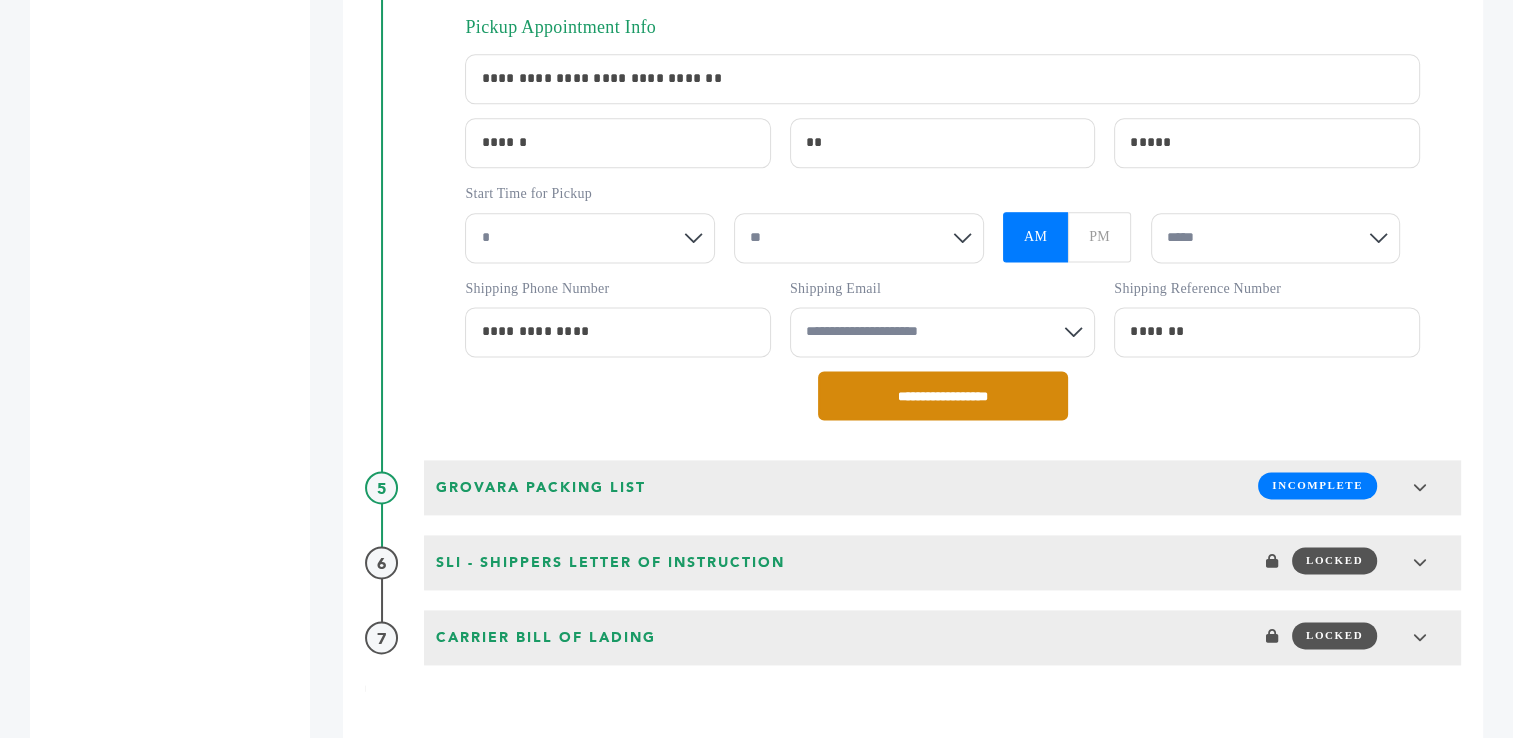 click on "**********" at bounding box center (943, 395) 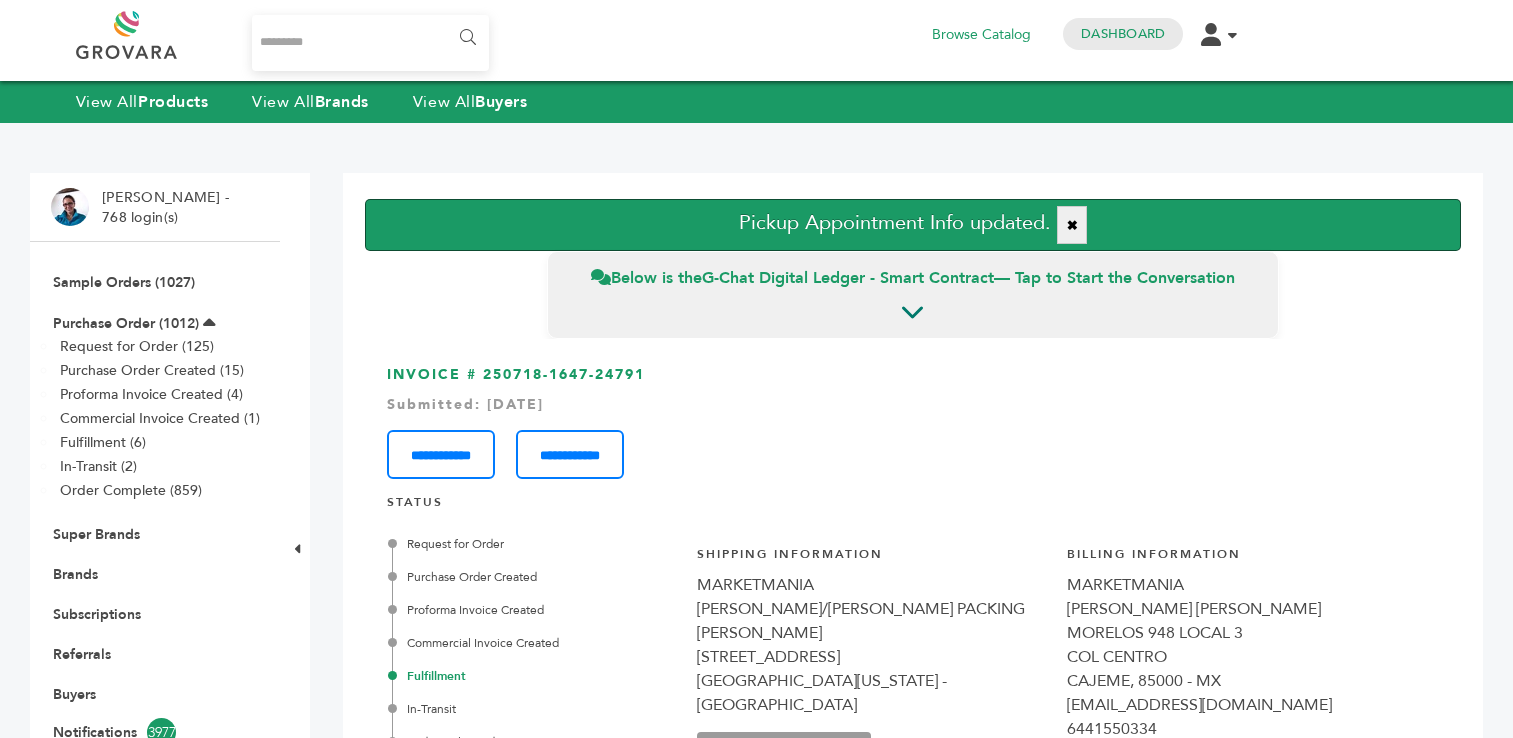 scroll, scrollTop: 0, scrollLeft: 0, axis: both 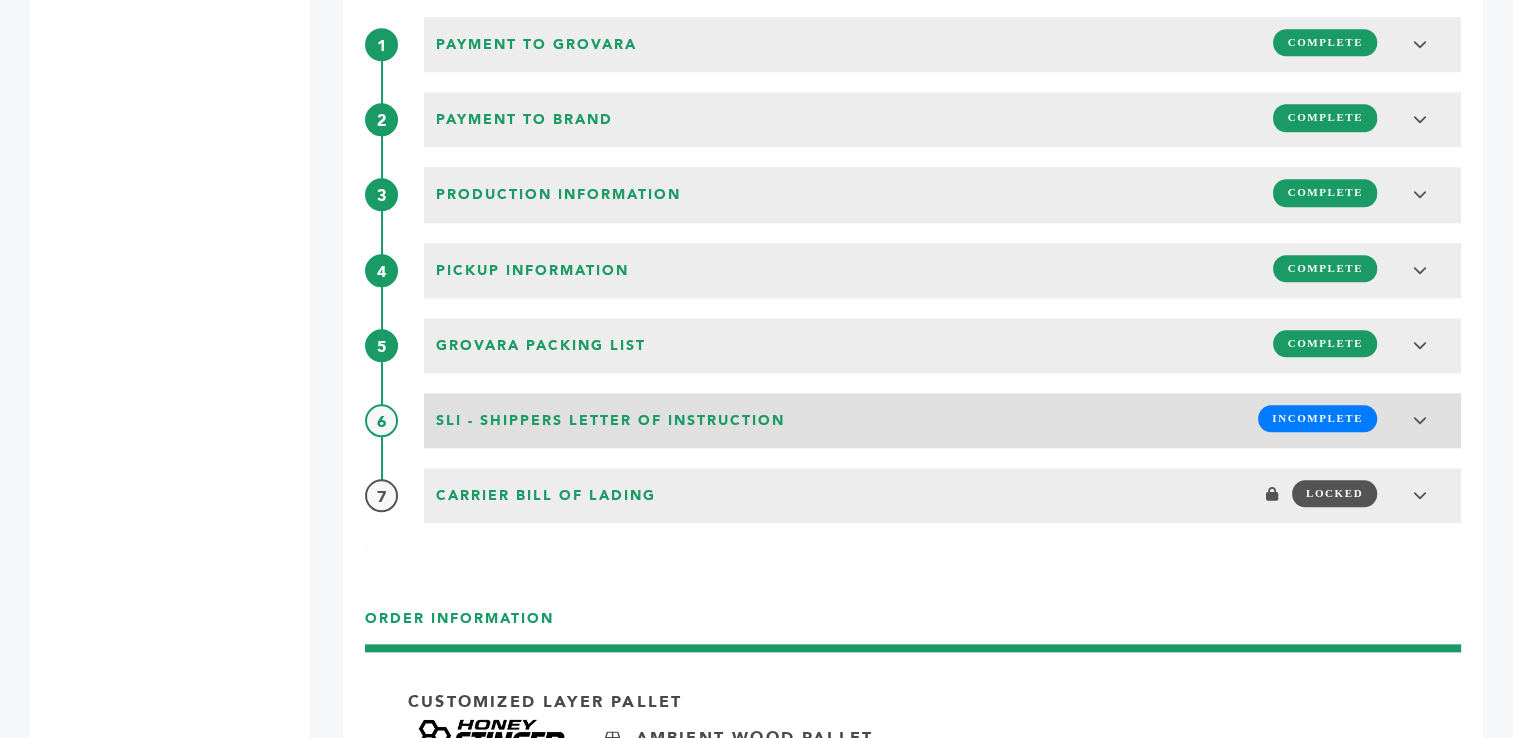 click on "INCOMPLETE" at bounding box center (1317, 418) 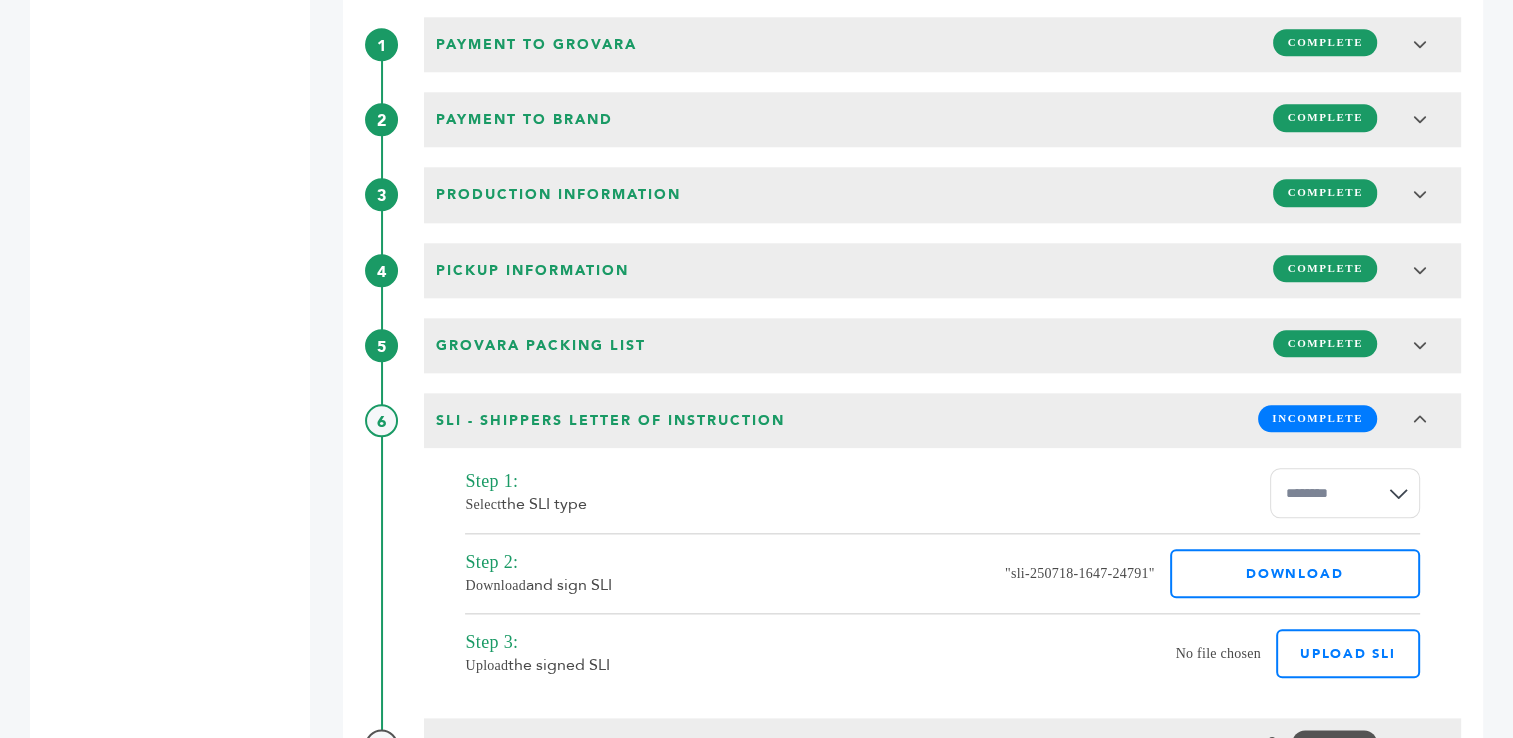 click on "**********" at bounding box center [1345, 493] 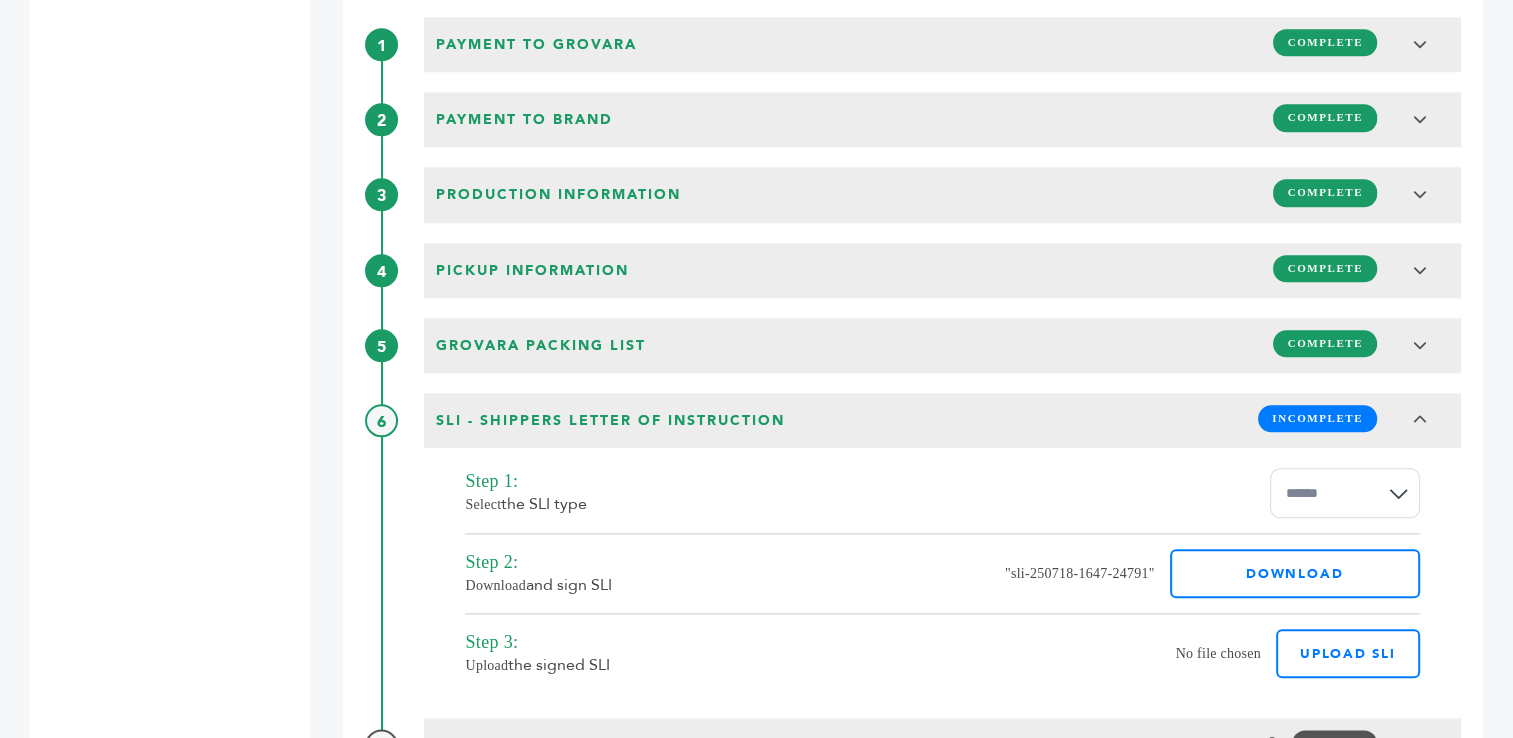 click on "**********" at bounding box center (1345, 493) 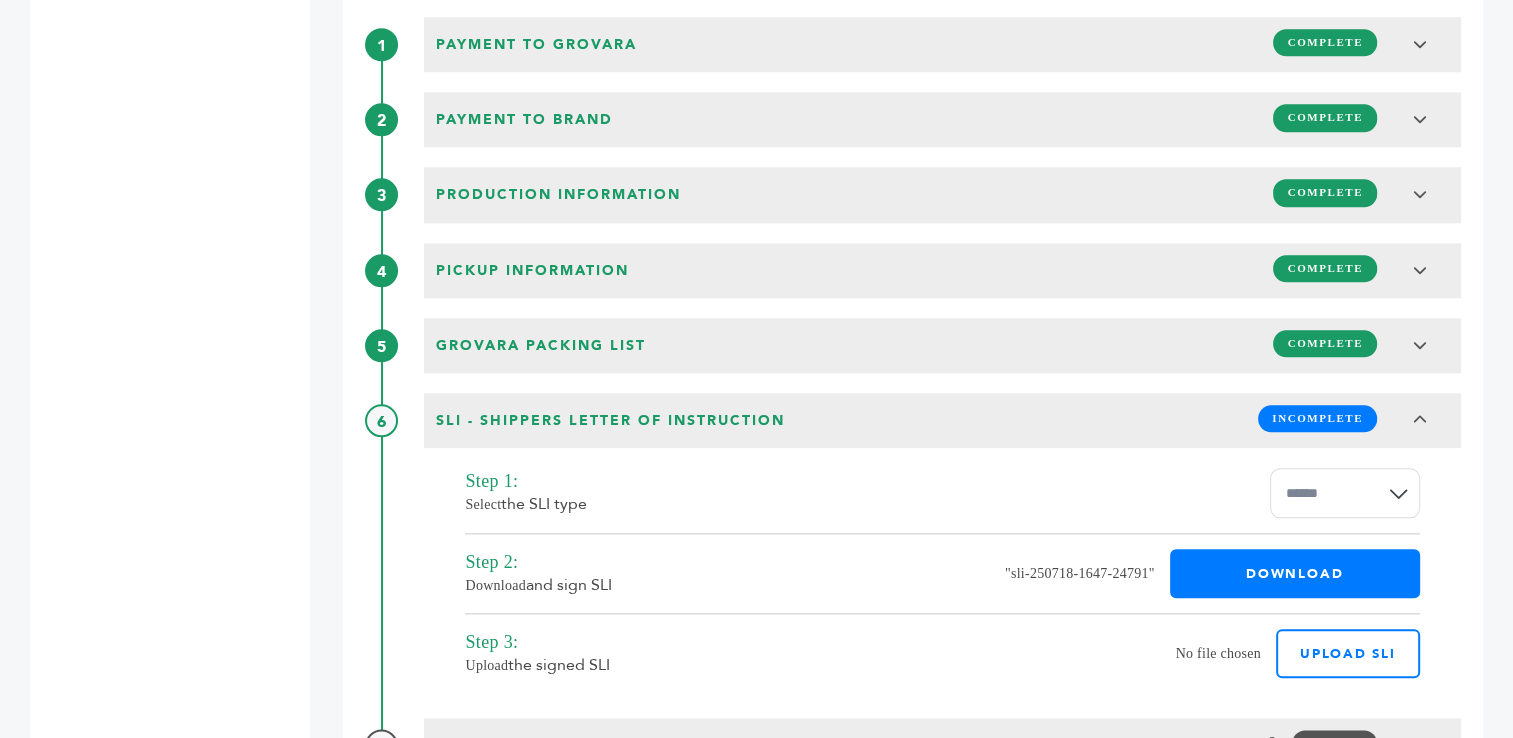 click on "DOWNLOAD" at bounding box center (1295, 573) 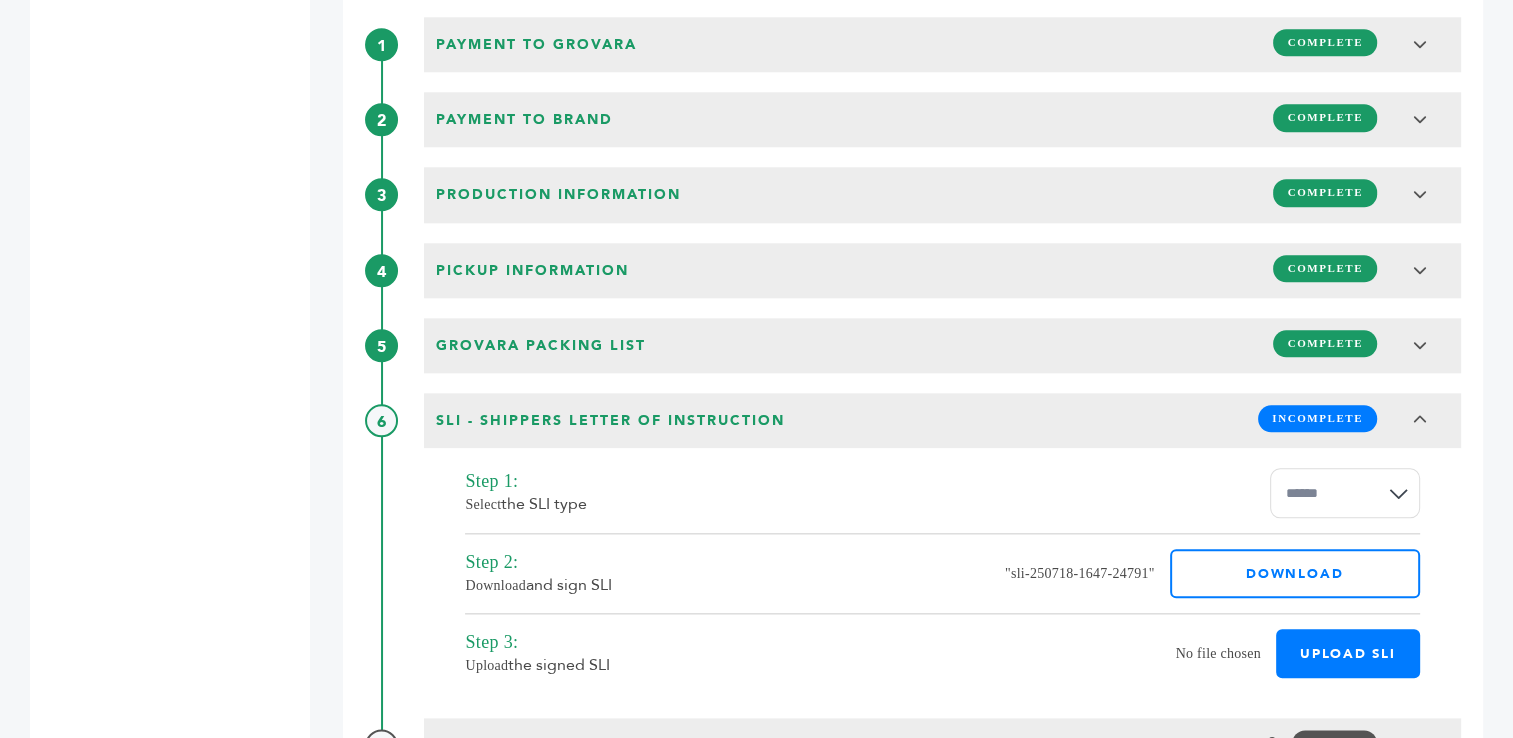 click on "Upload SLI" at bounding box center (1348, 653) 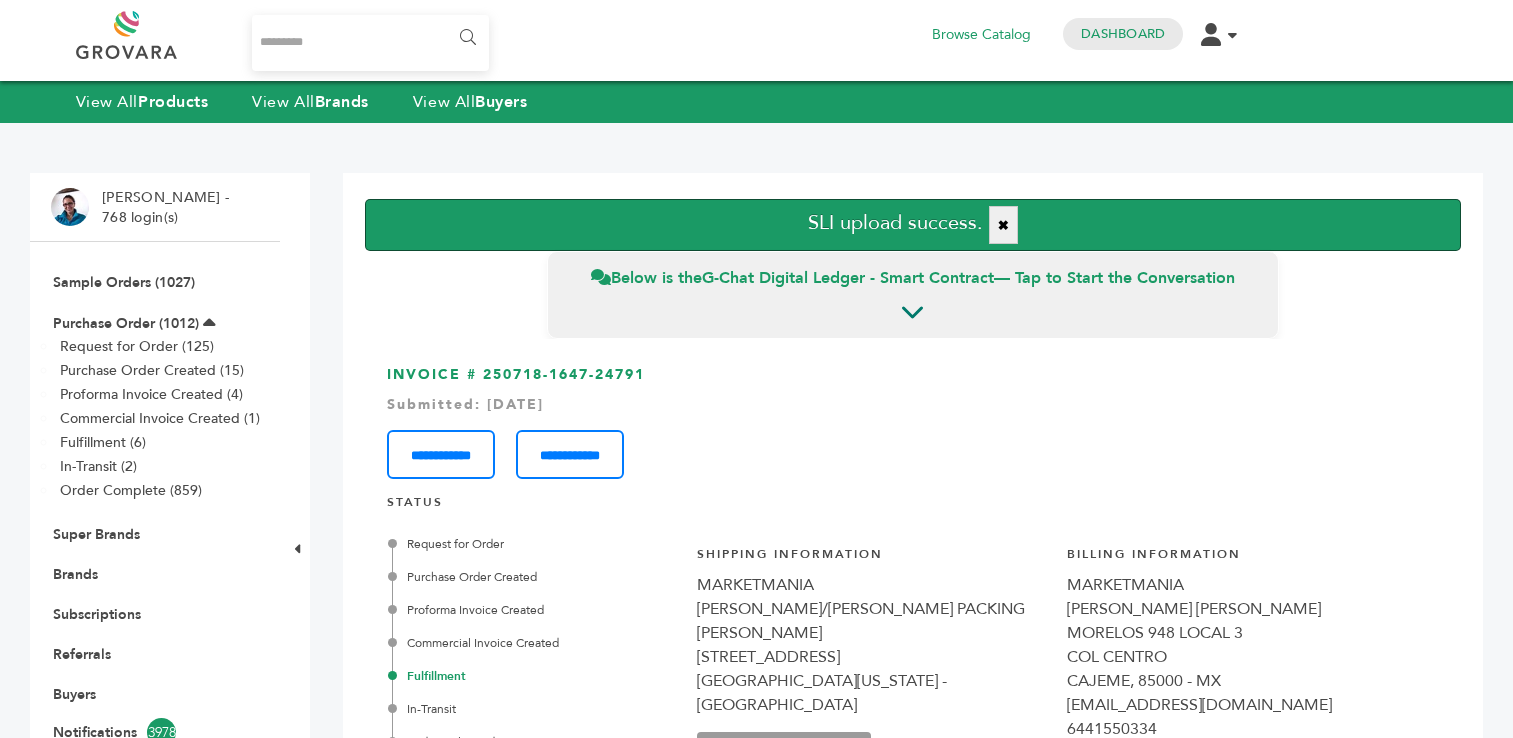 scroll, scrollTop: 0, scrollLeft: 0, axis: both 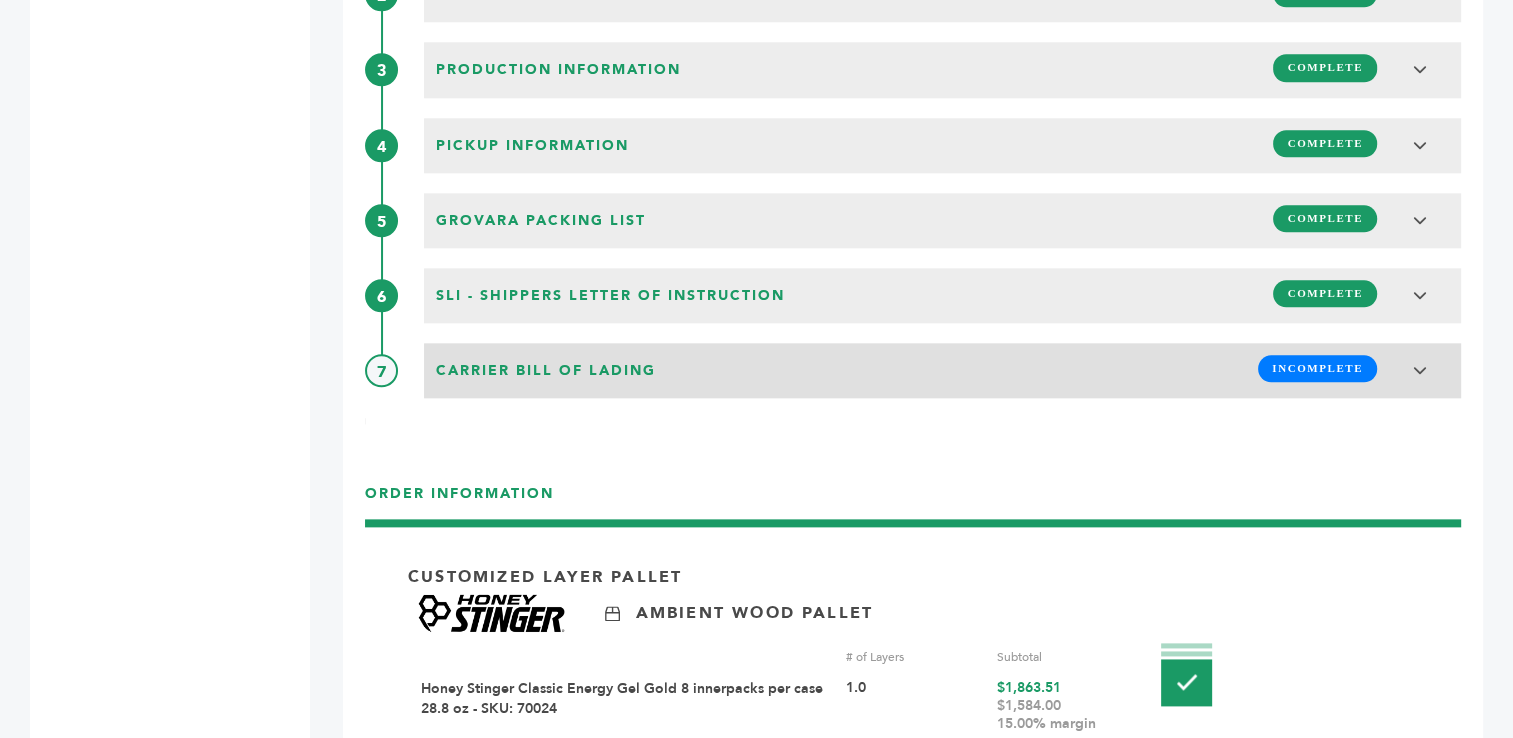 click on "INCOMPLETE" at bounding box center (1317, 368) 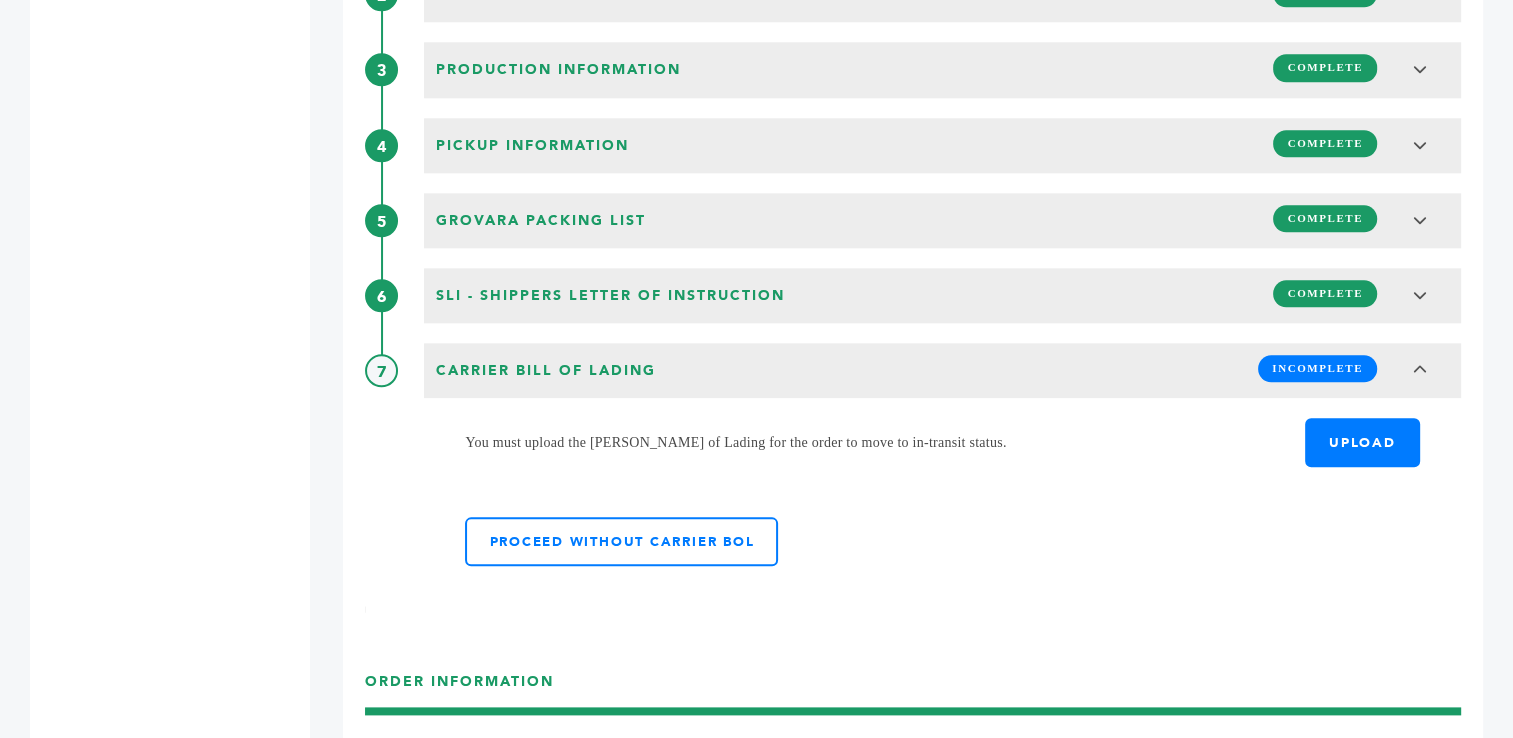 click on "UPLOAD" at bounding box center [1362, 442] 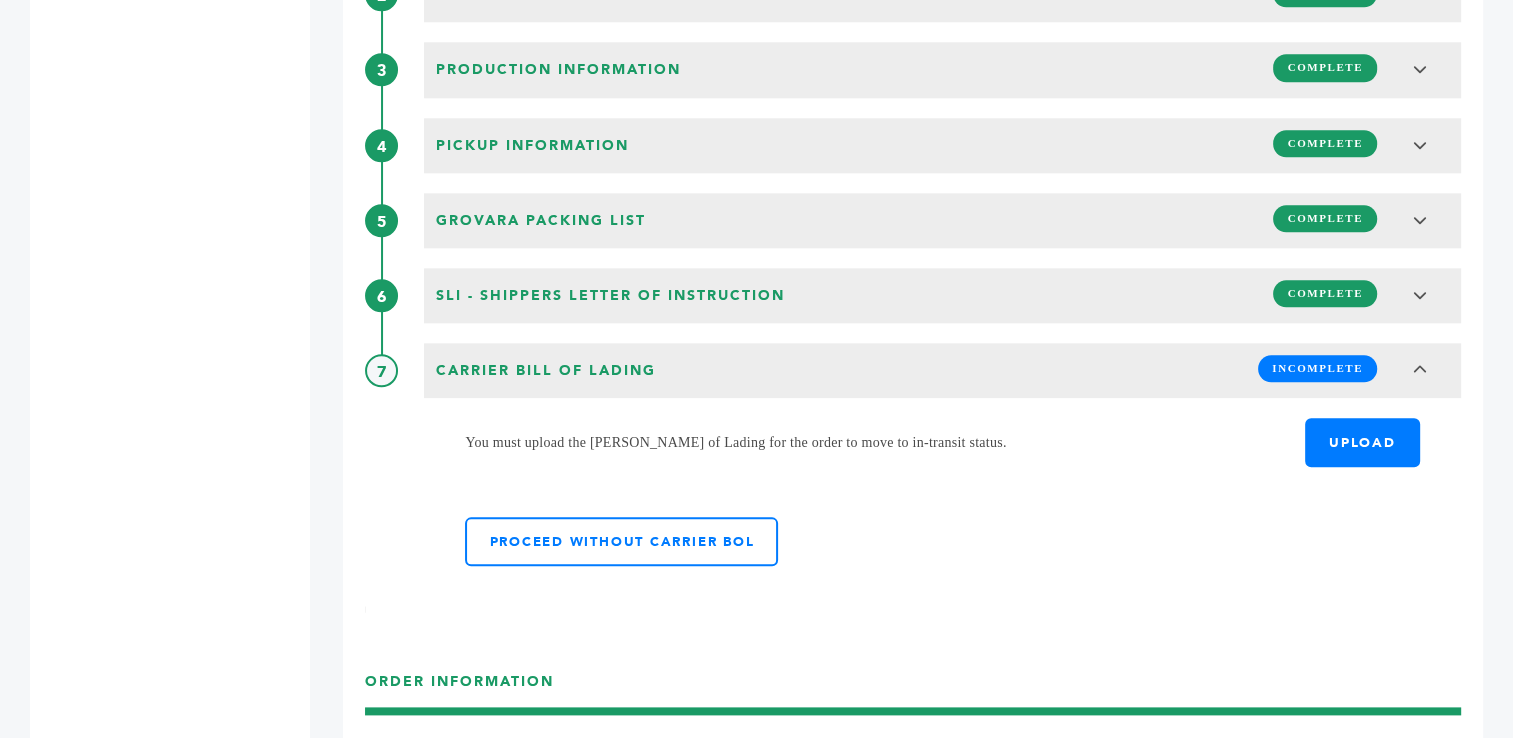 click on "UPLOAD" at bounding box center (1420, 431) 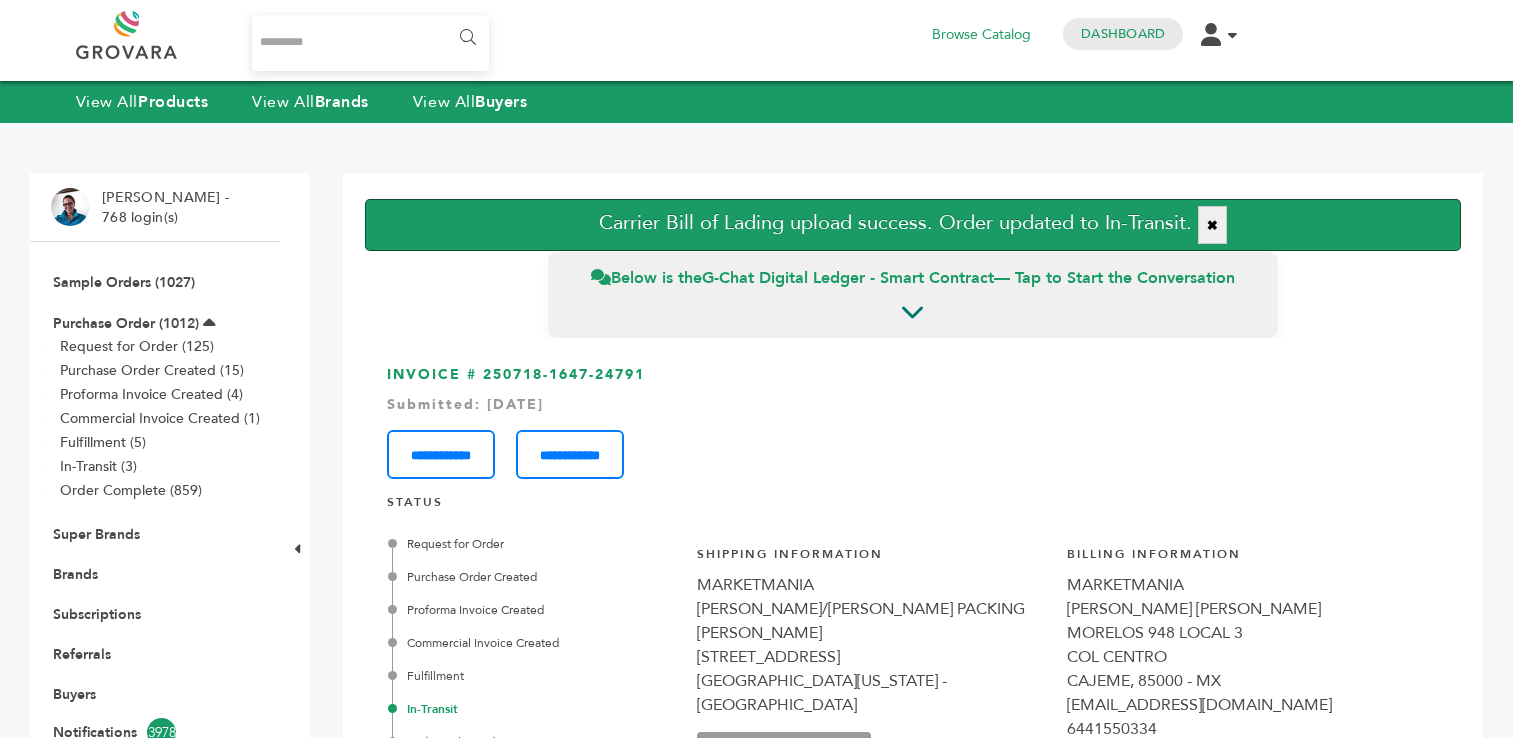 scroll, scrollTop: 0, scrollLeft: 0, axis: both 